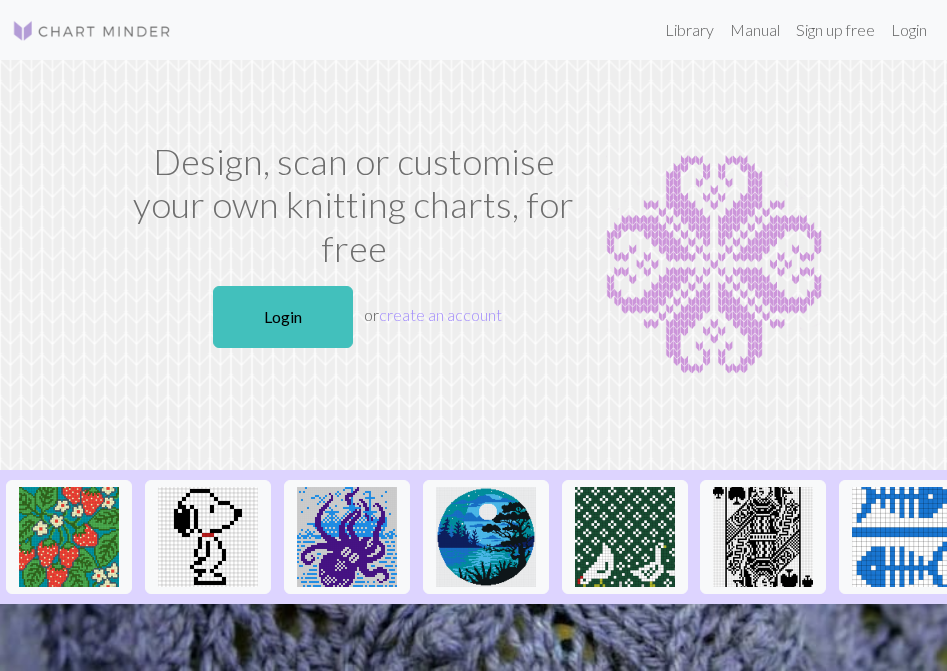 scroll, scrollTop: 0, scrollLeft: 0, axis: both 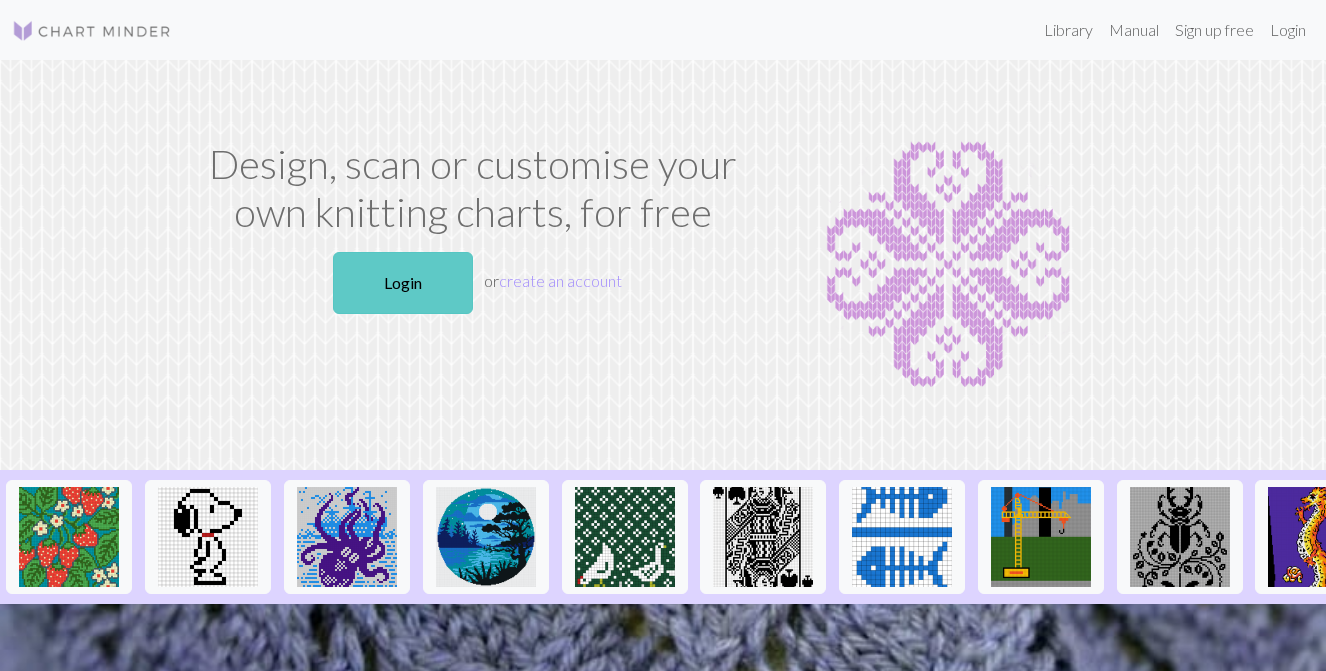 click on "Login" at bounding box center (403, 283) 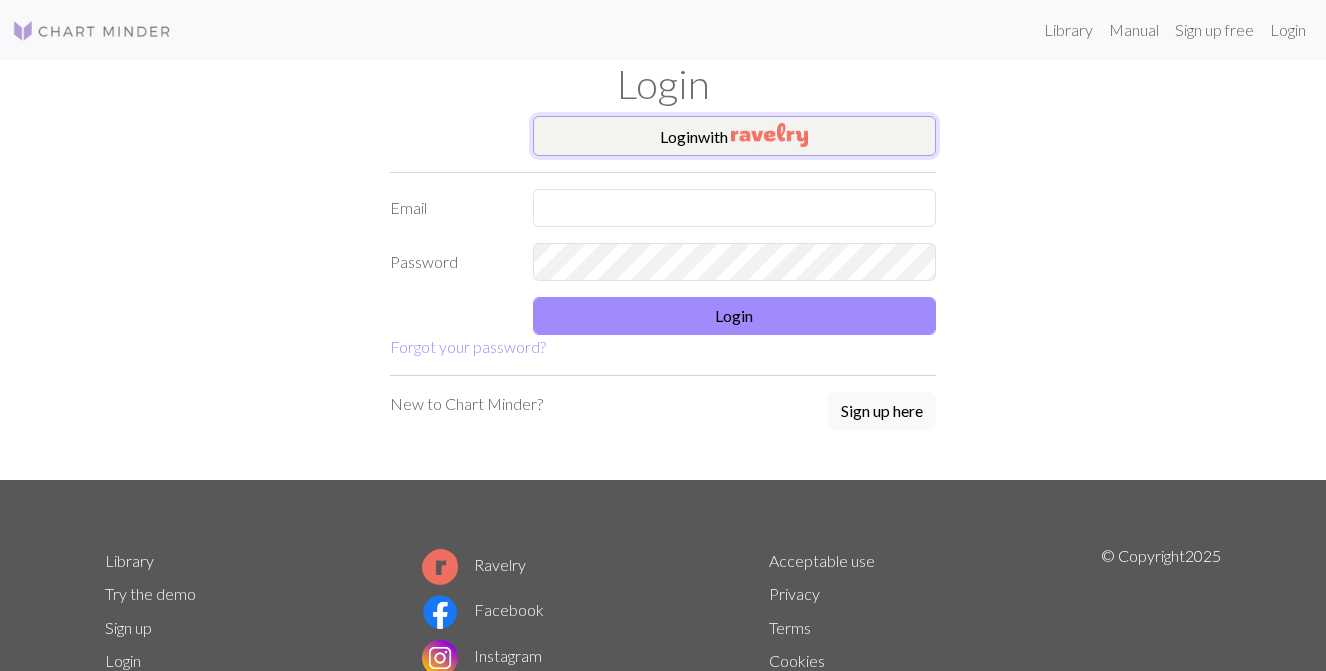 click on "Login  with" at bounding box center (735, 136) 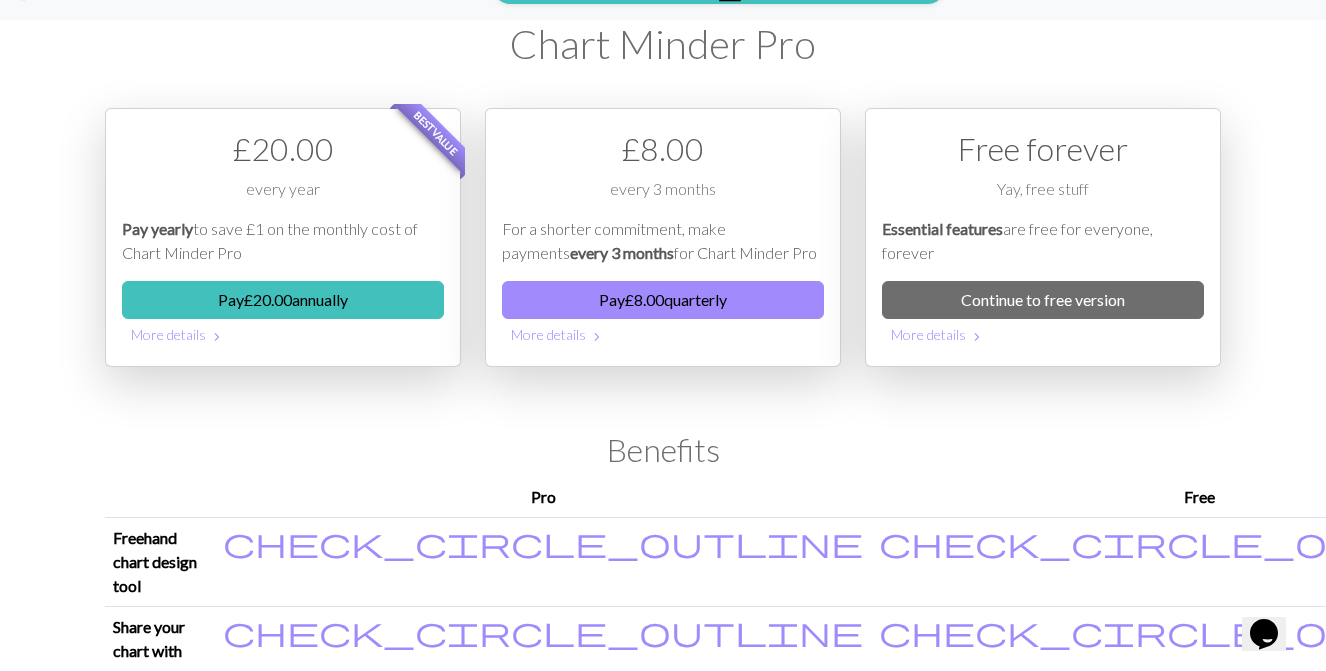 scroll, scrollTop: 41, scrollLeft: 0, axis: vertical 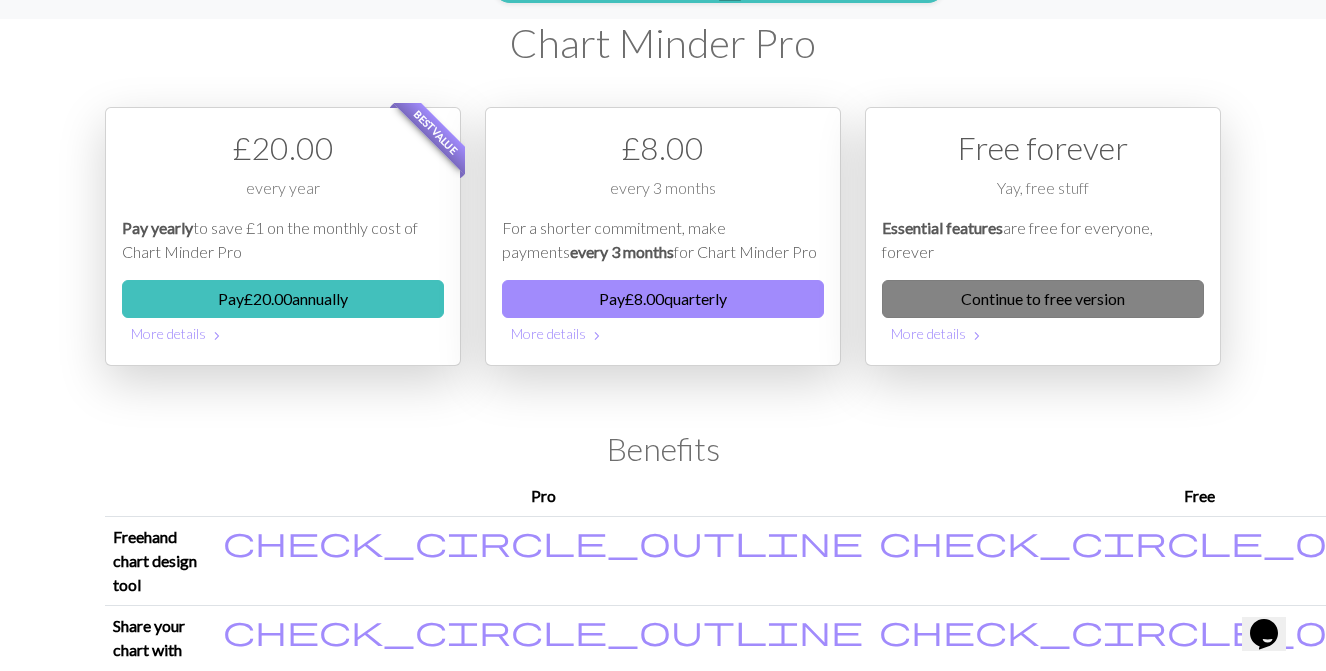 click on "Continue to free version" at bounding box center (1043, 299) 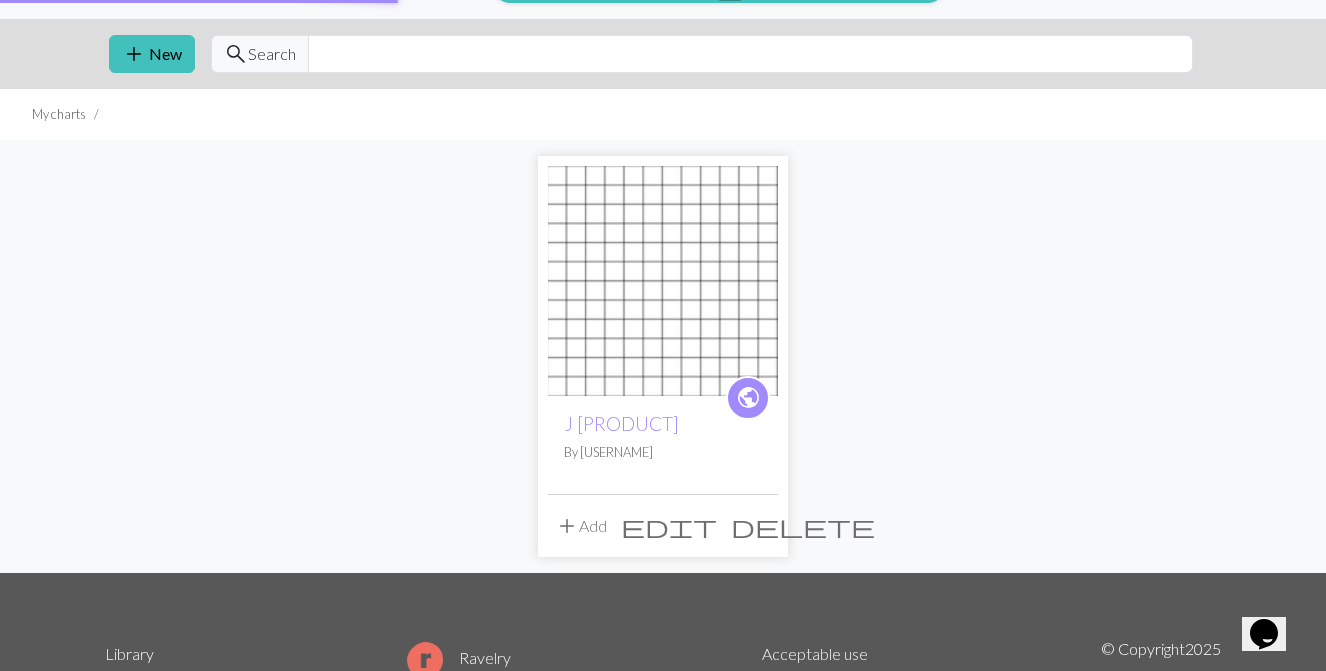 scroll, scrollTop: 0, scrollLeft: 0, axis: both 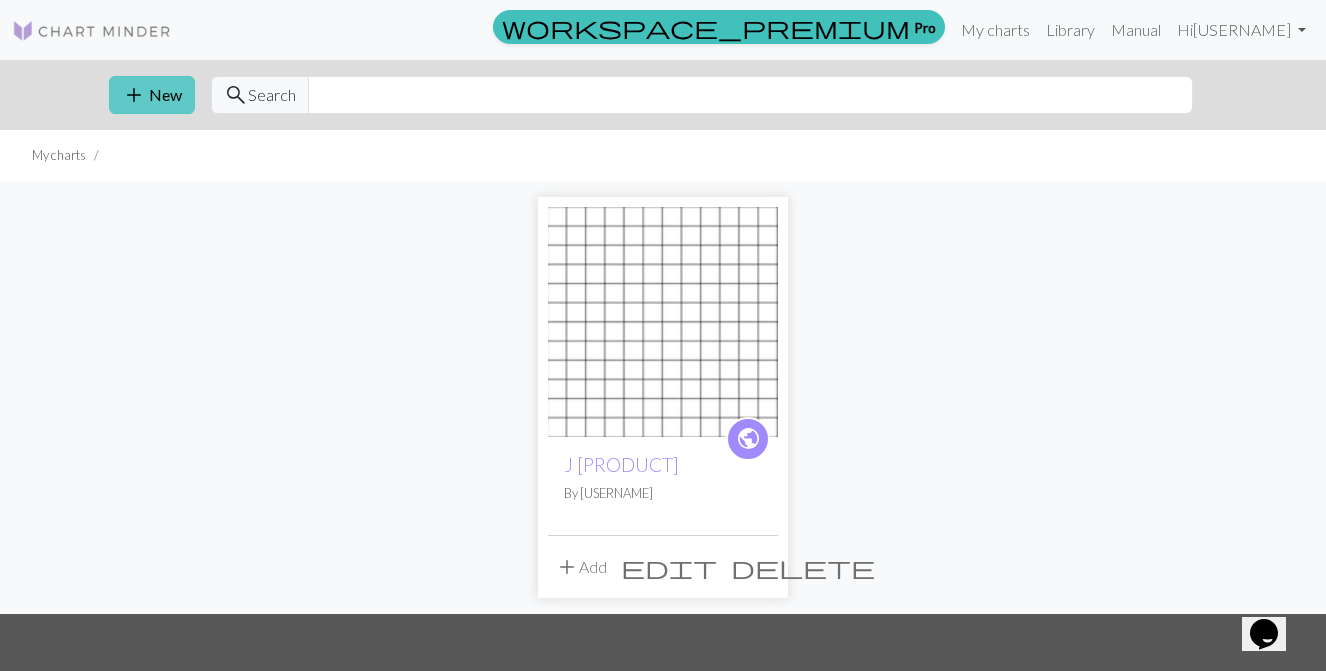 click on "add   New" at bounding box center (152, 95) 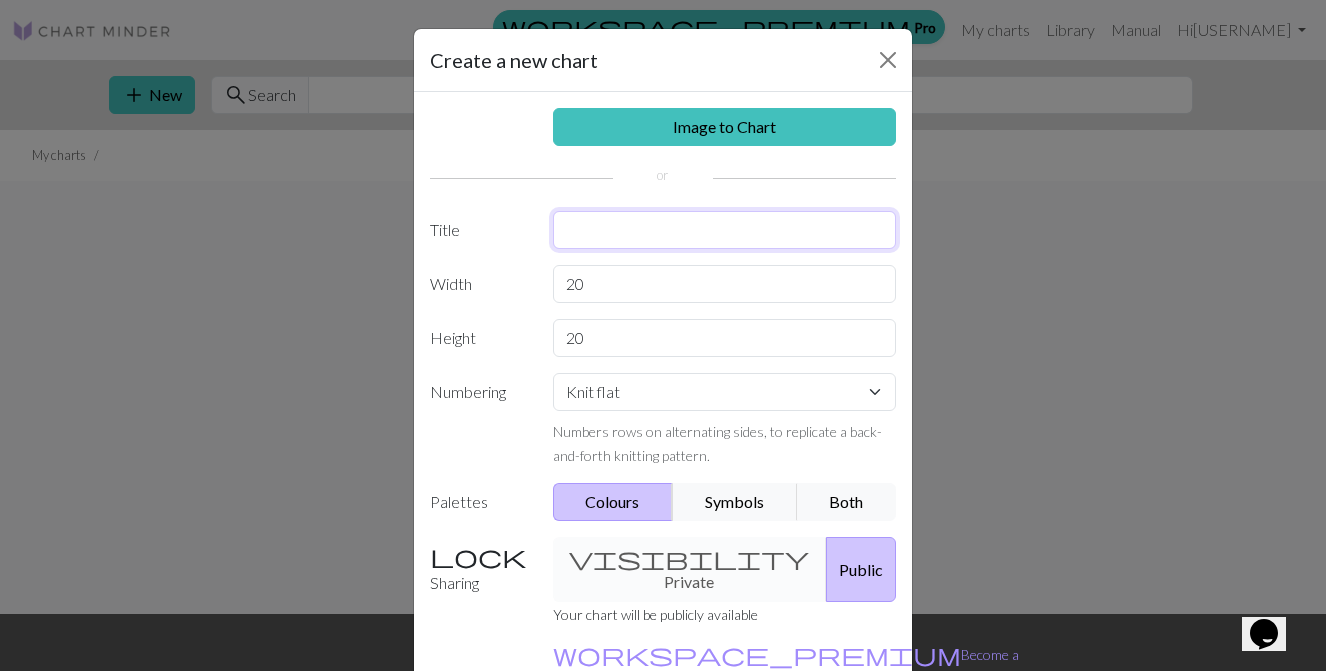 click at bounding box center (725, 230) 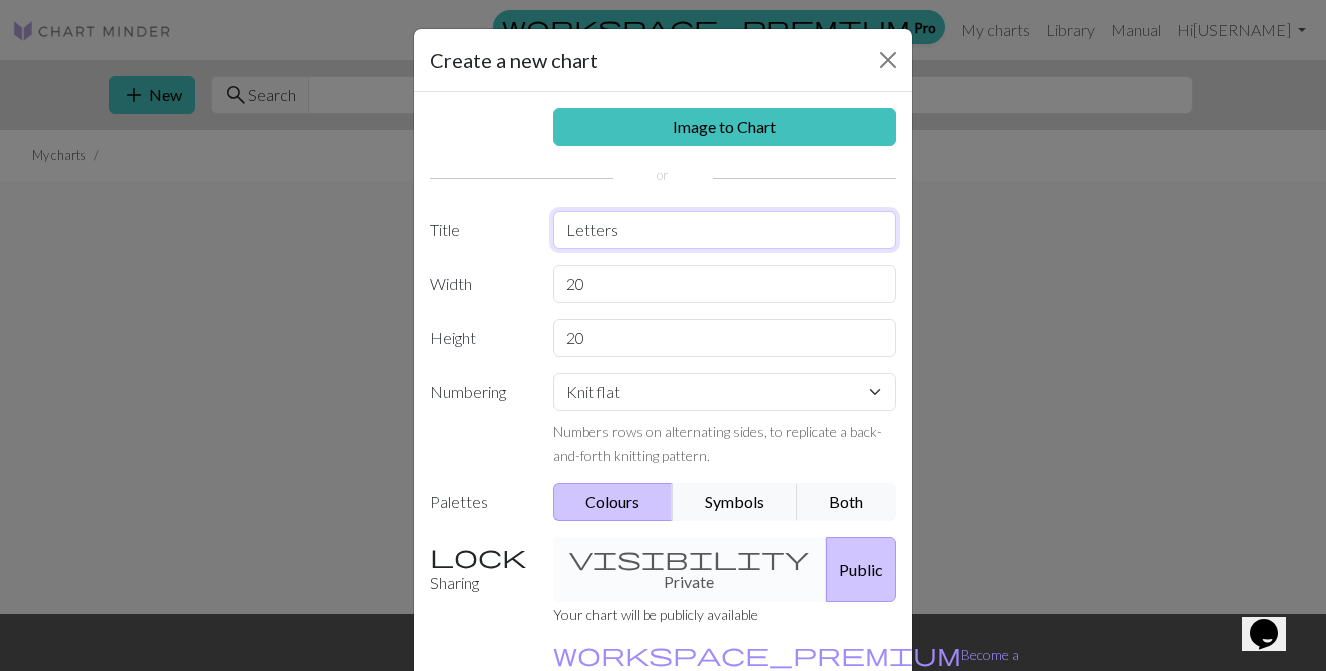 type on "Letters" 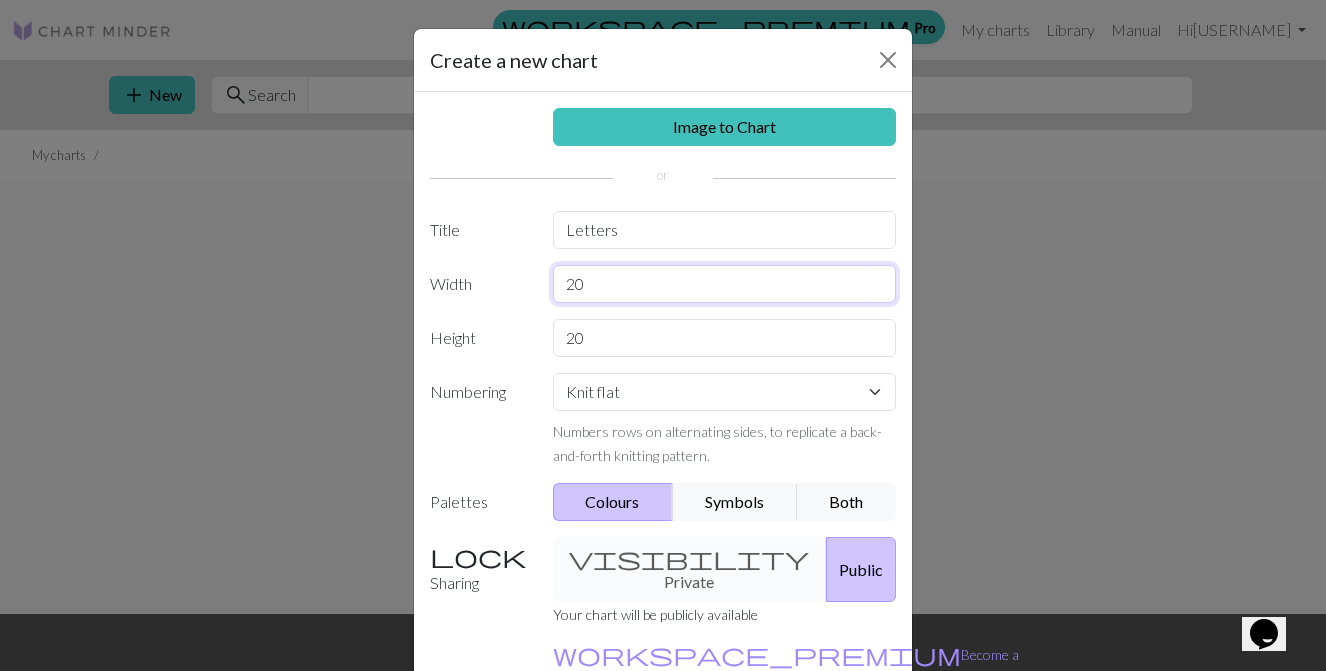 drag, startPoint x: 605, startPoint y: 286, endPoint x: 563, endPoint y: 288, distance: 42.047592 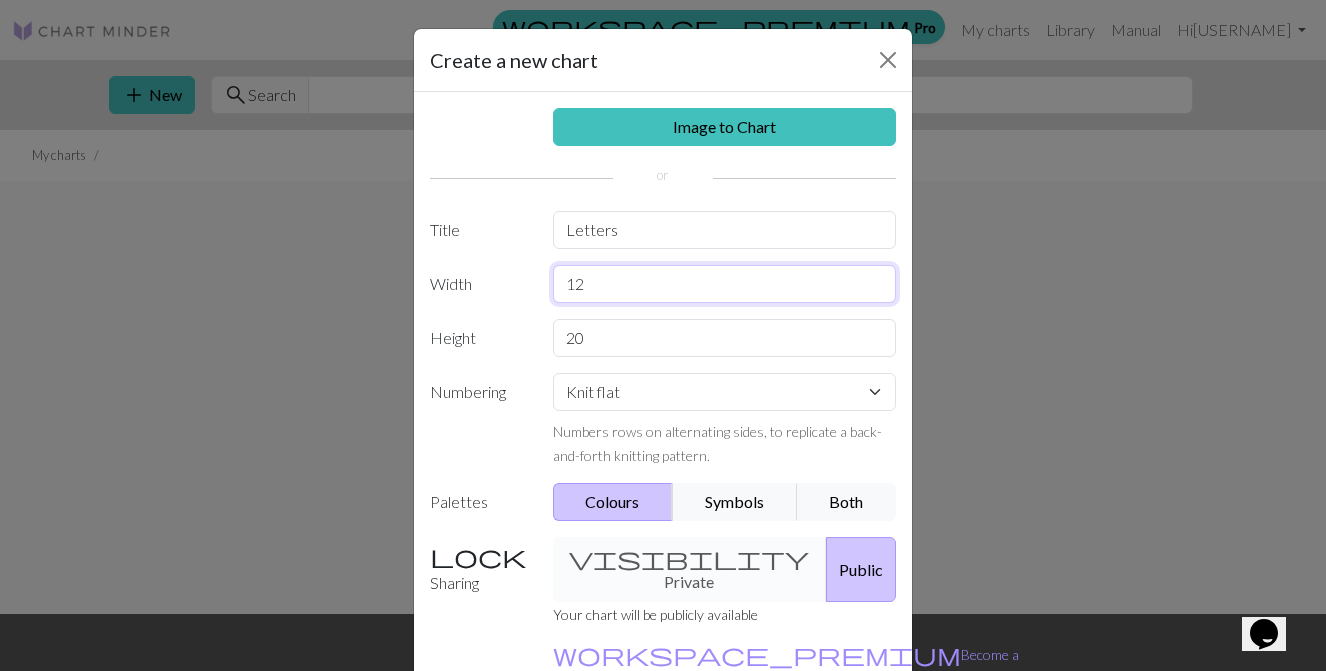 type on "12" 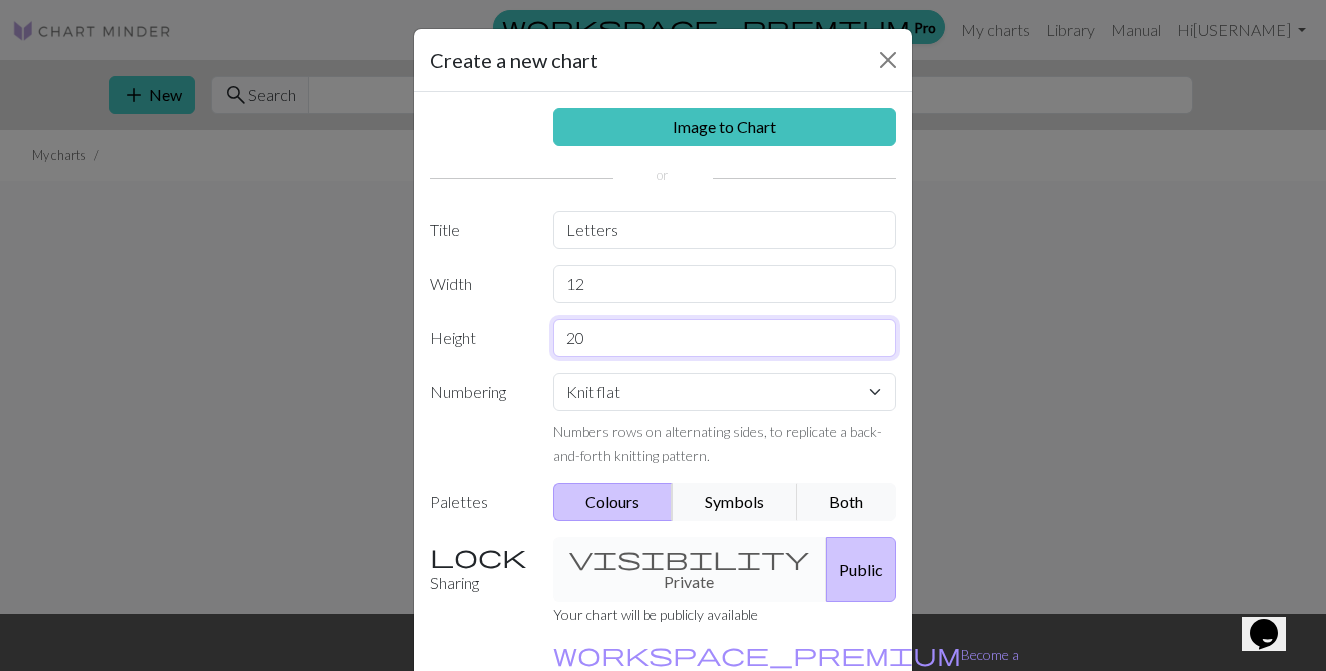 click on "20" at bounding box center [725, 338] 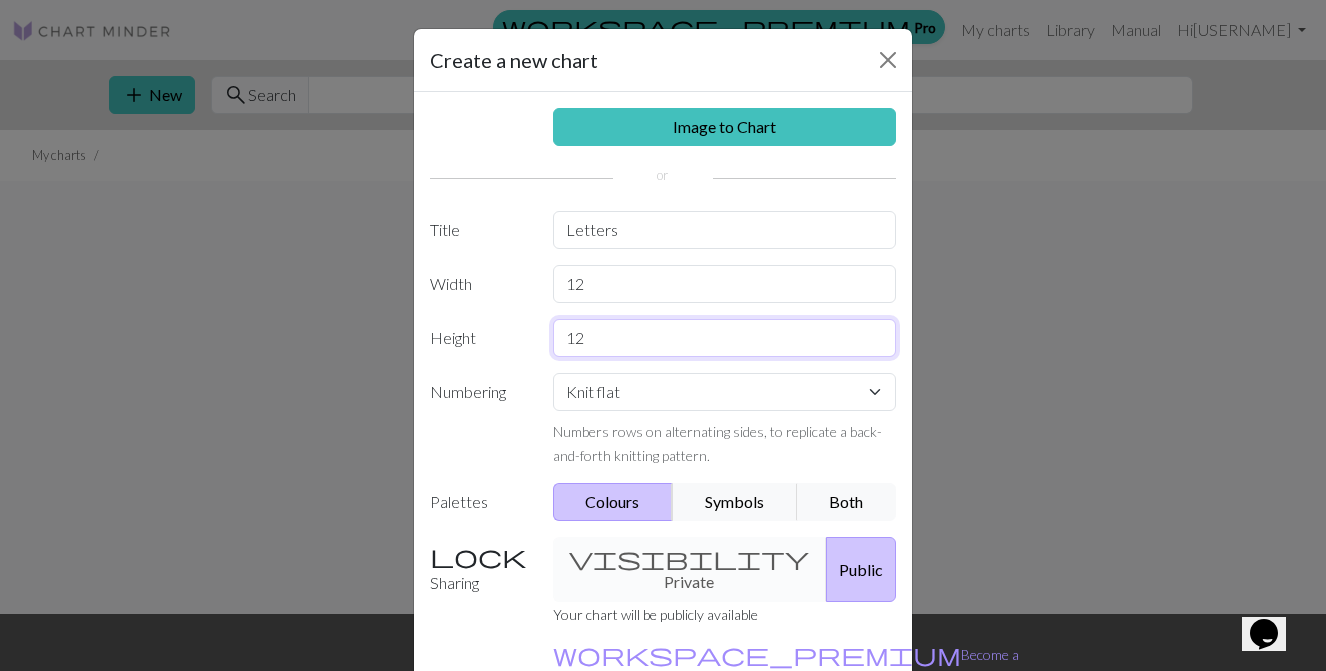 type on "12" 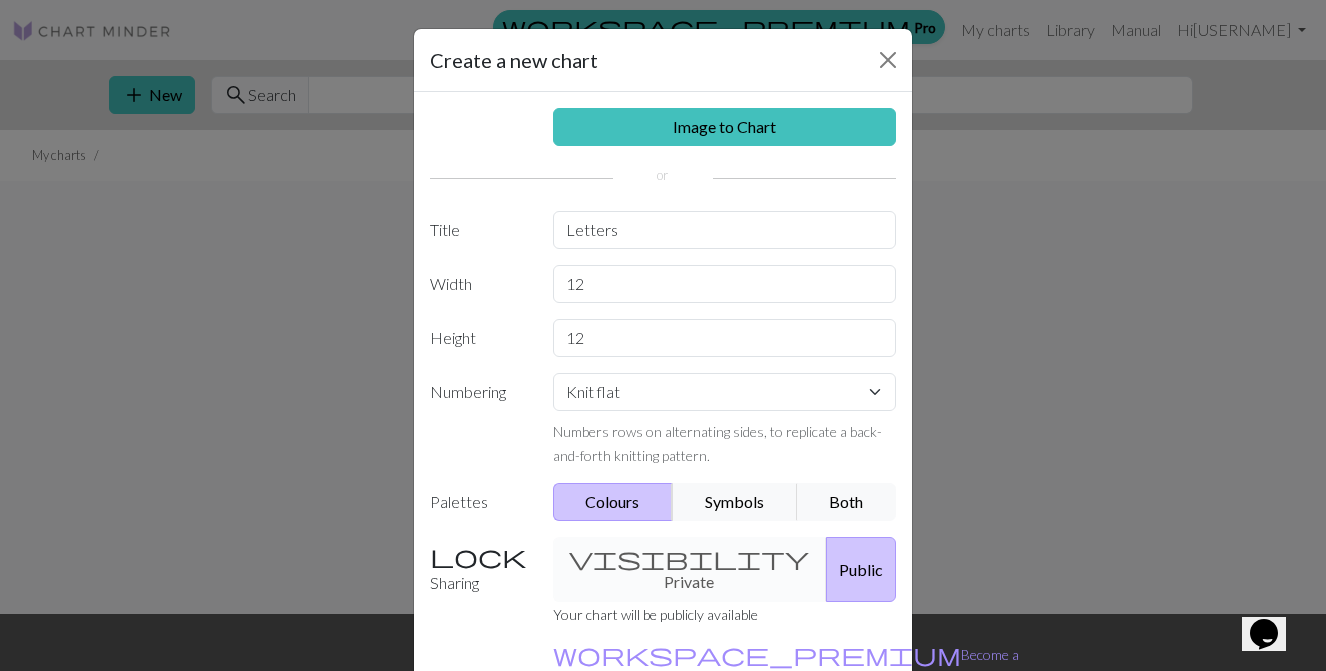 click on "Numbering" at bounding box center (479, 420) 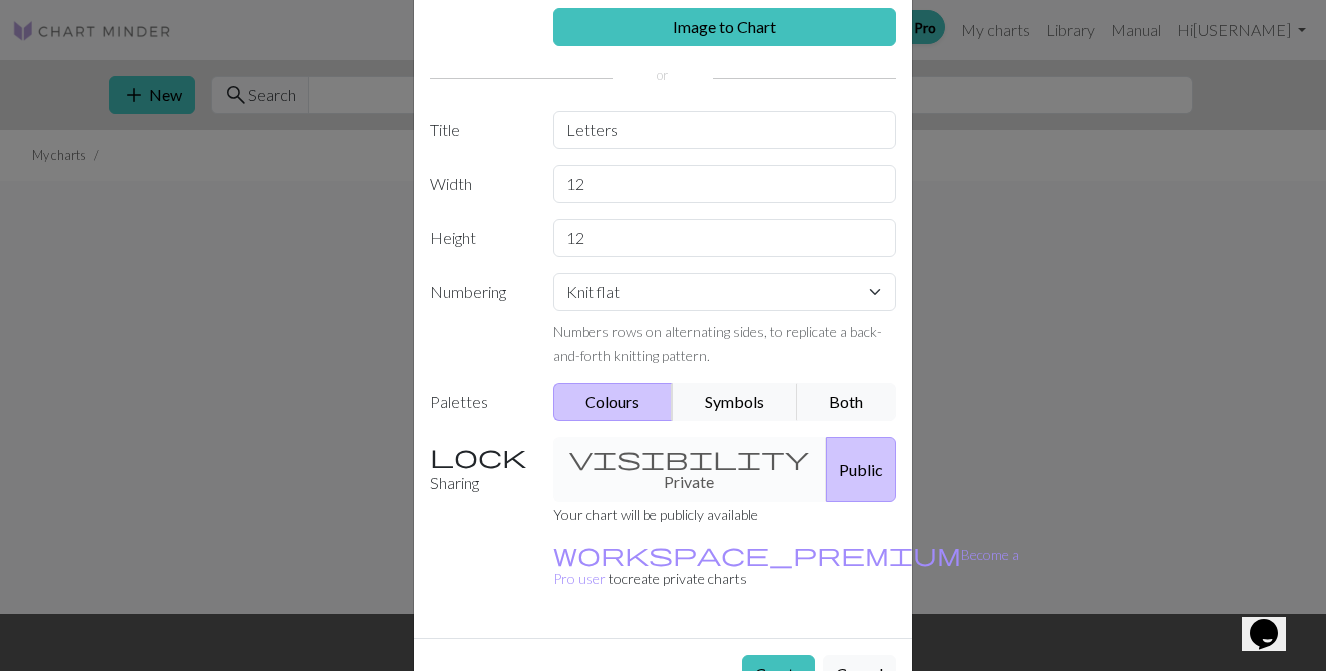 scroll, scrollTop: 104, scrollLeft: 0, axis: vertical 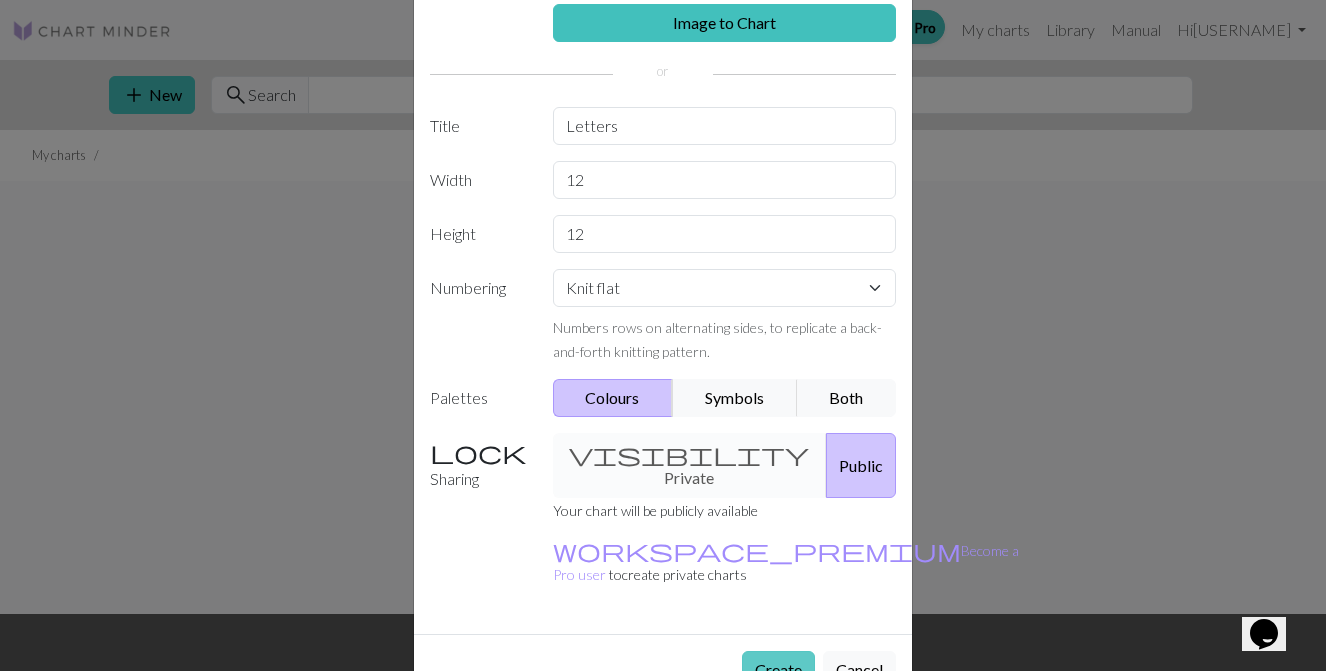 click on "Create" at bounding box center (778, 670) 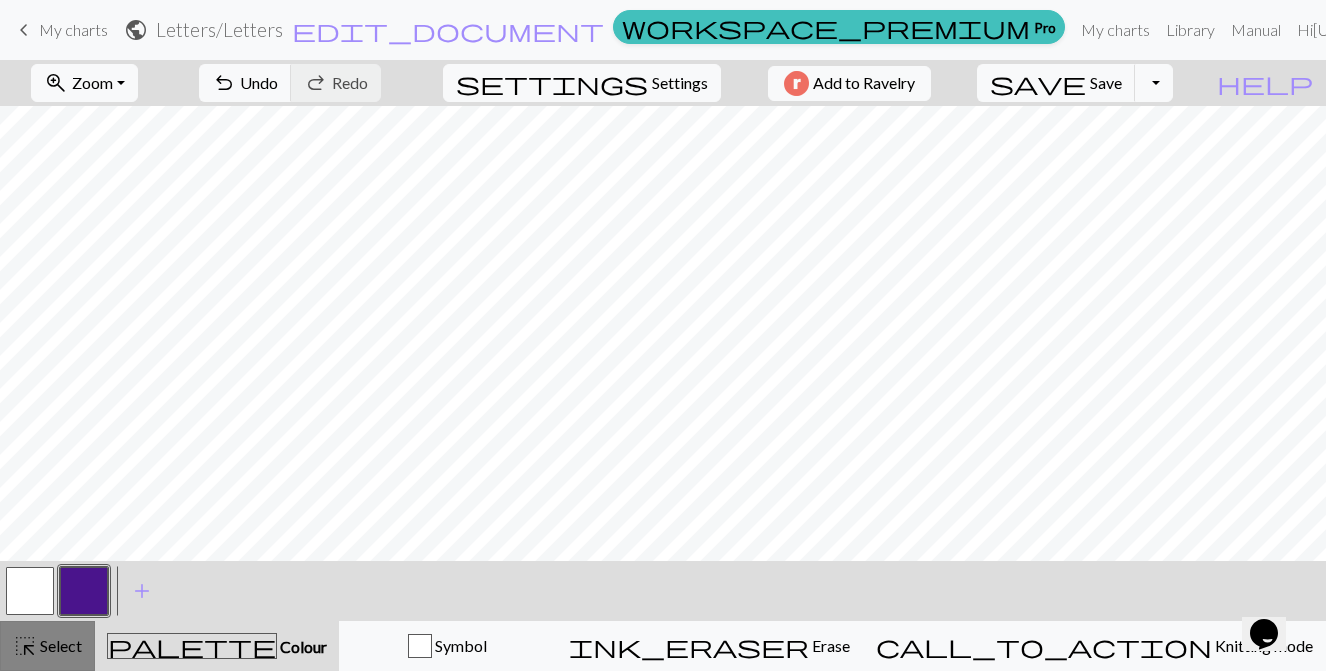 click on "Select" at bounding box center [59, 645] 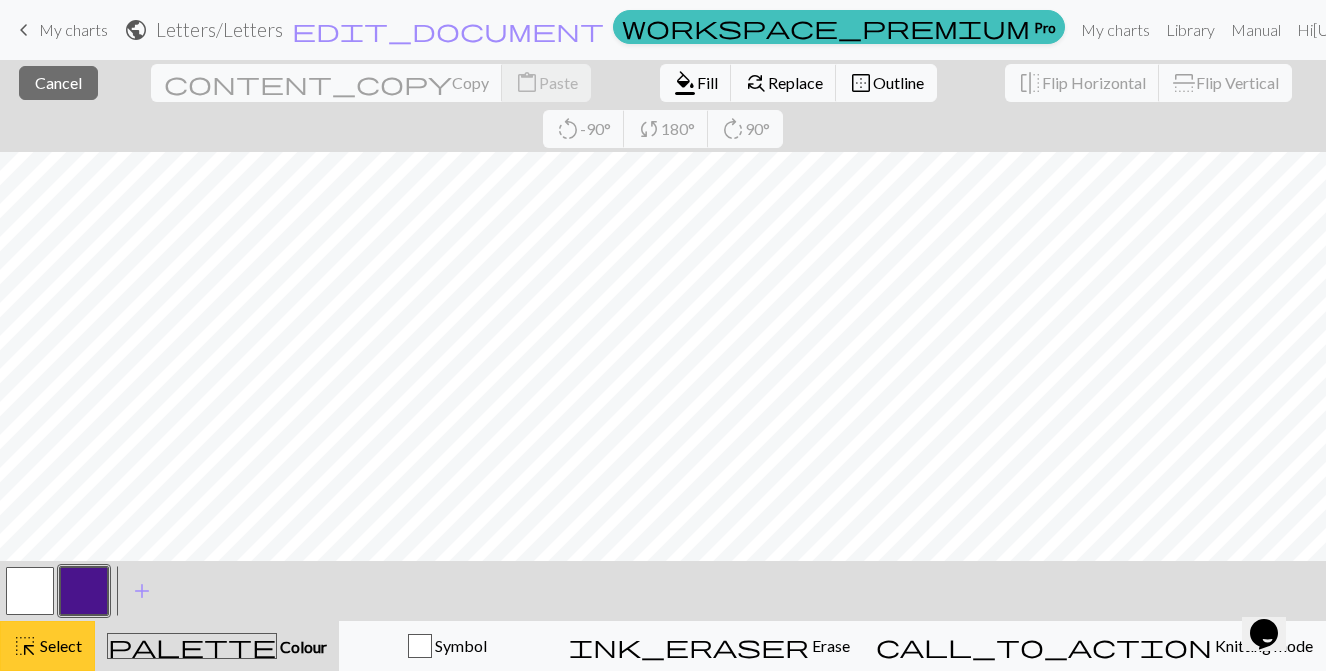 click on "Select" at bounding box center [59, 645] 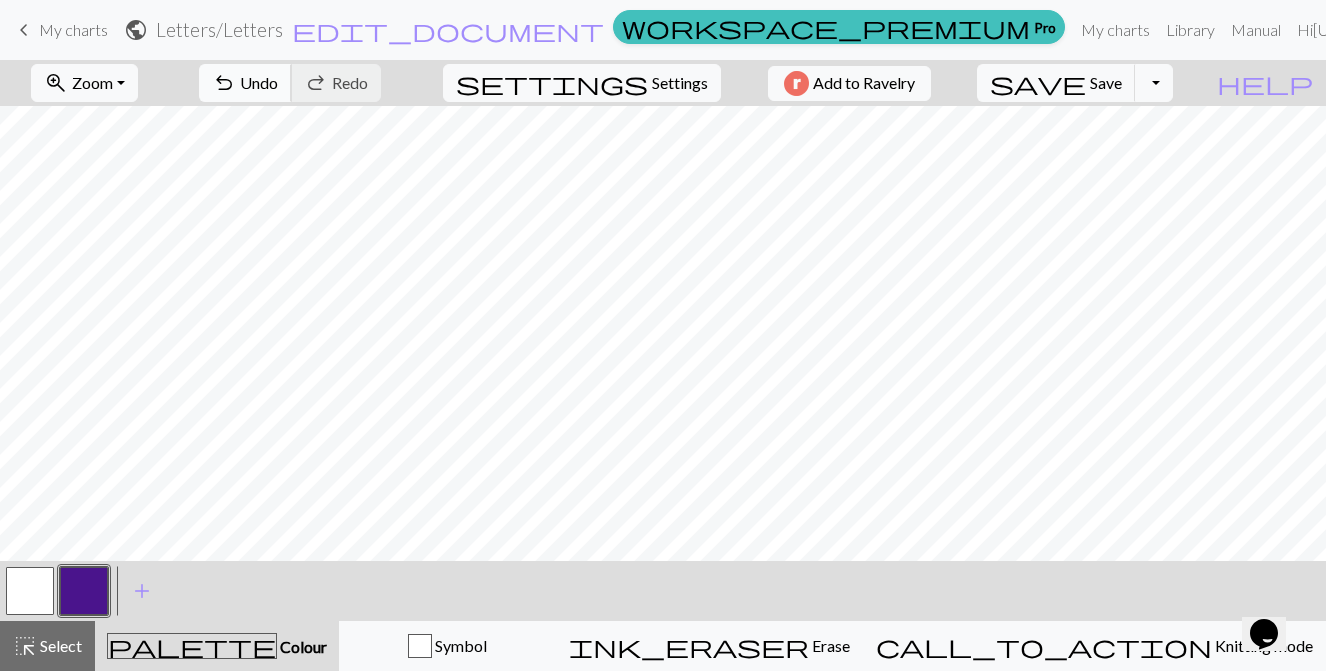 click on "Undo" at bounding box center [259, 82] 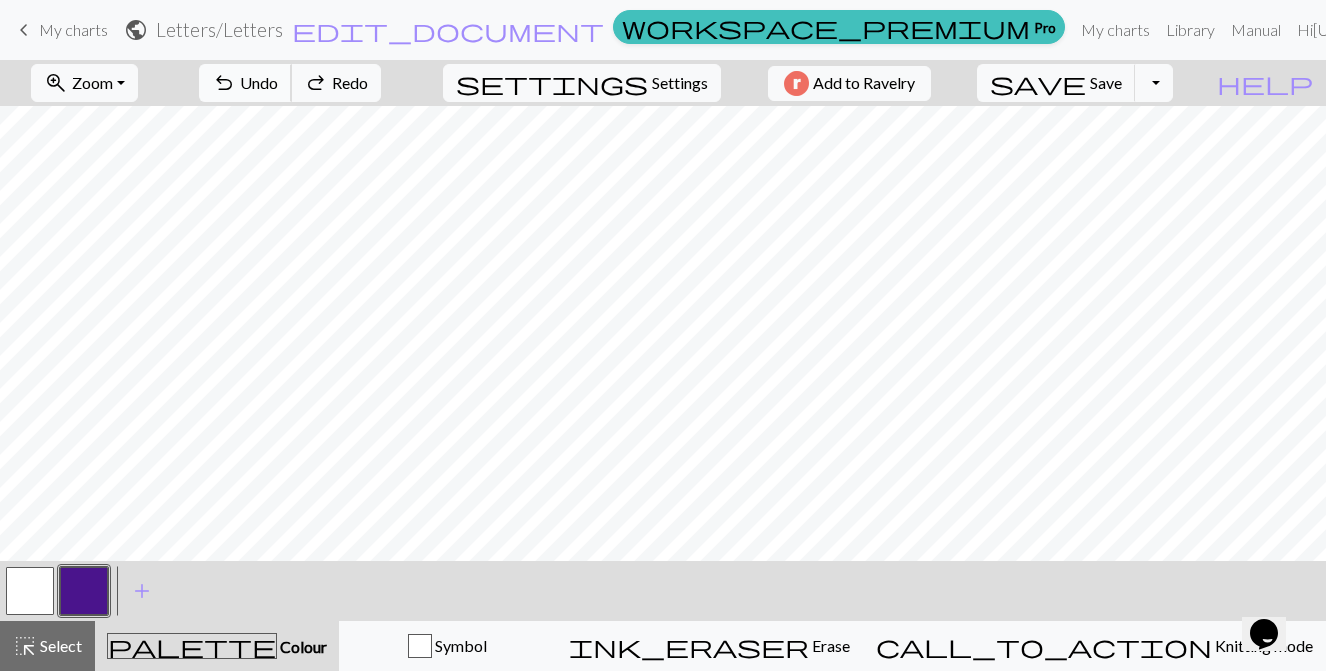 click on "Undo" at bounding box center [259, 82] 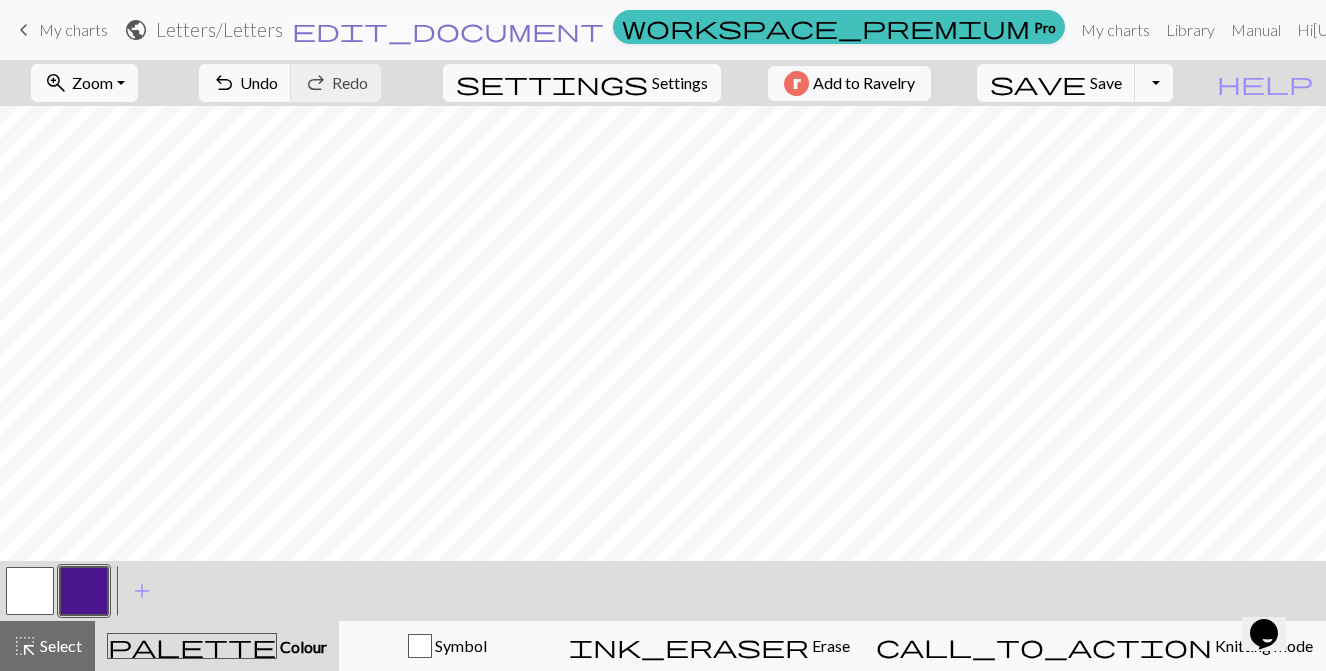 click on "edit_document" at bounding box center (448, 30) 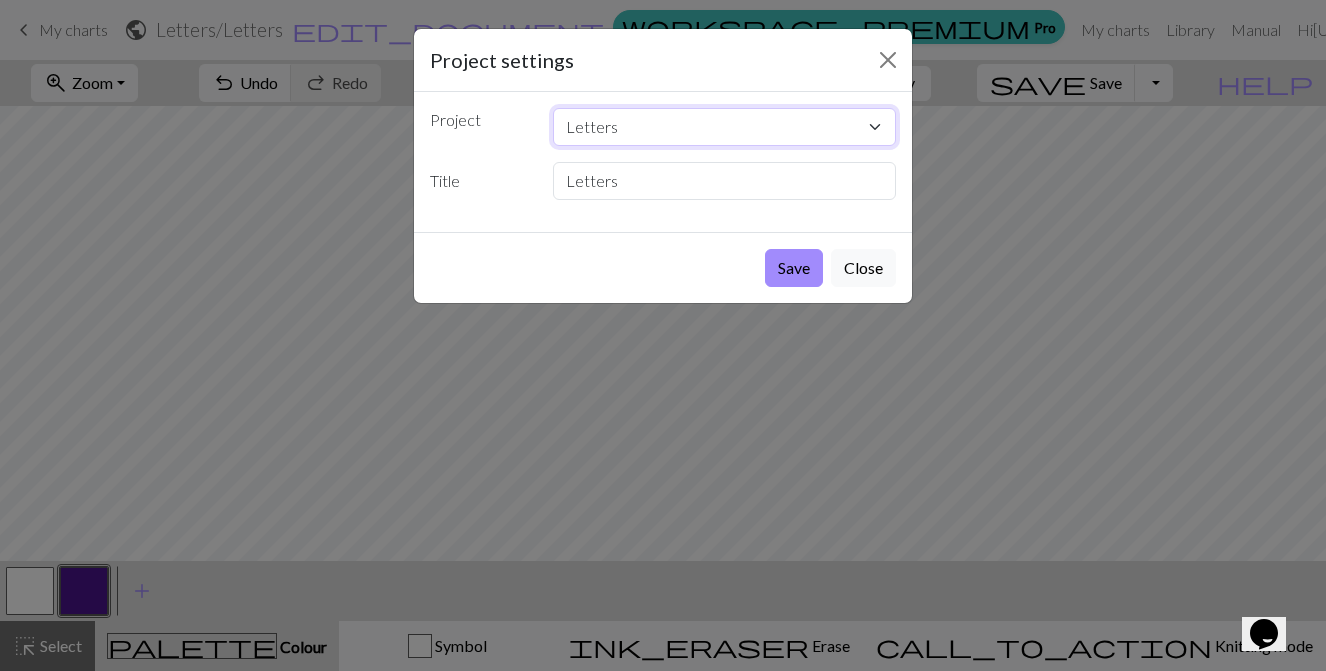 click on "Letters  J Strip" at bounding box center [725, 127] 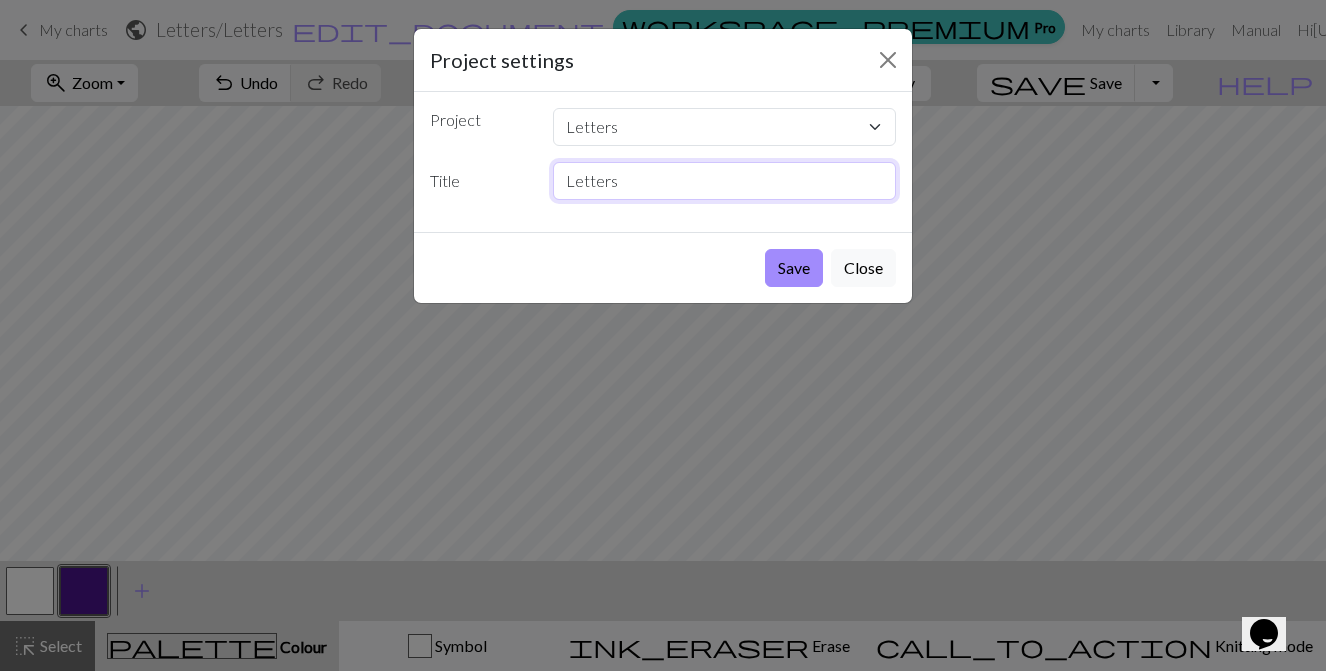 click on "Letters" at bounding box center [725, 181] 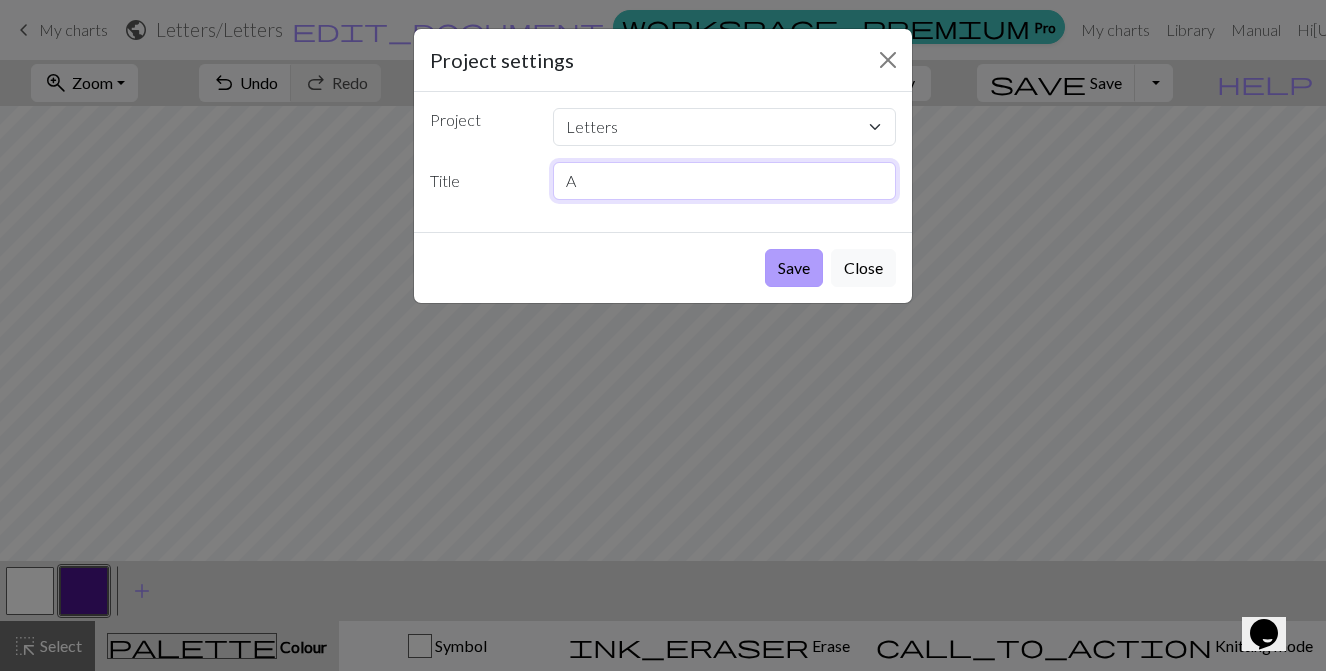 type on "A" 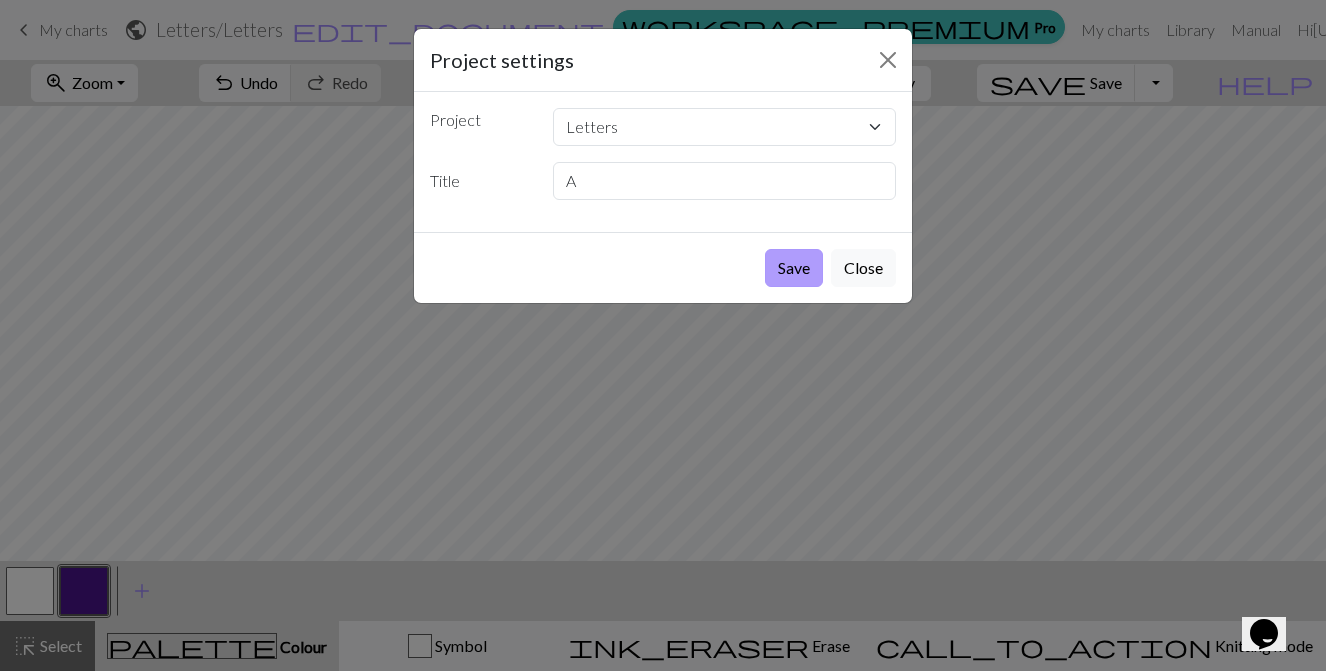 click on "Save" at bounding box center [794, 268] 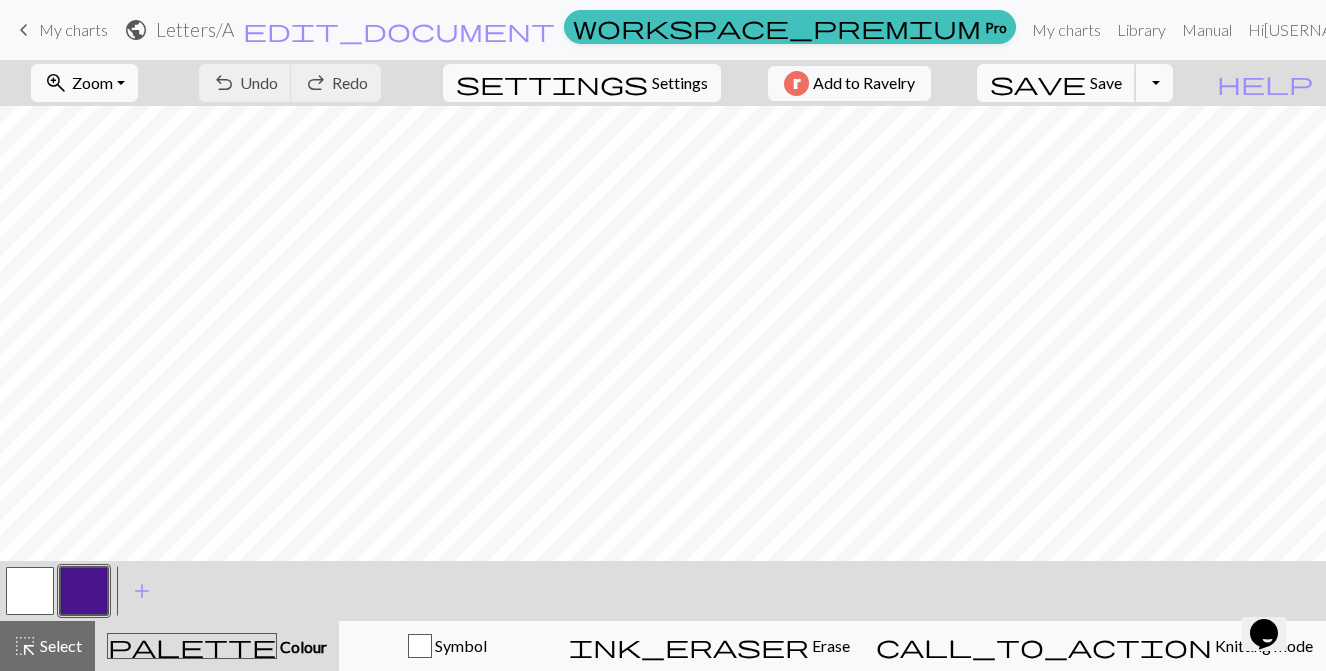 click on "Save" at bounding box center [1106, 82] 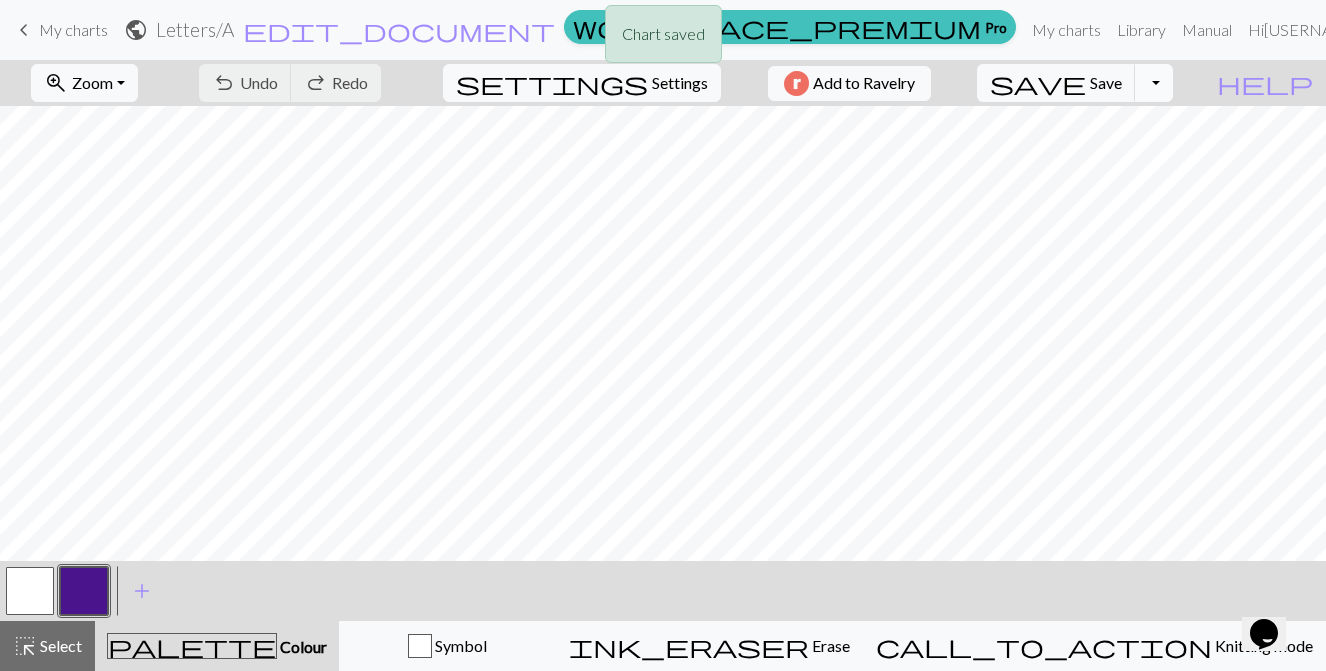click on "Toggle Dropdown" at bounding box center [1154, 83] 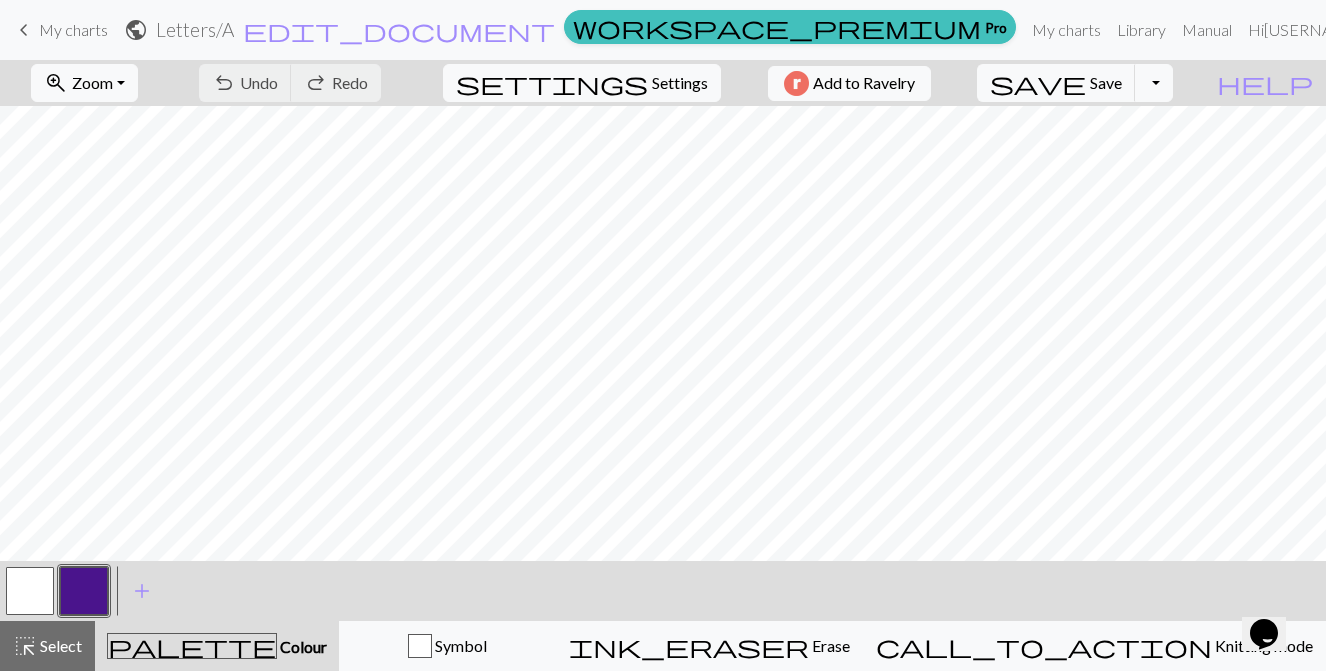 click on "My charts" at bounding box center (73, 29) 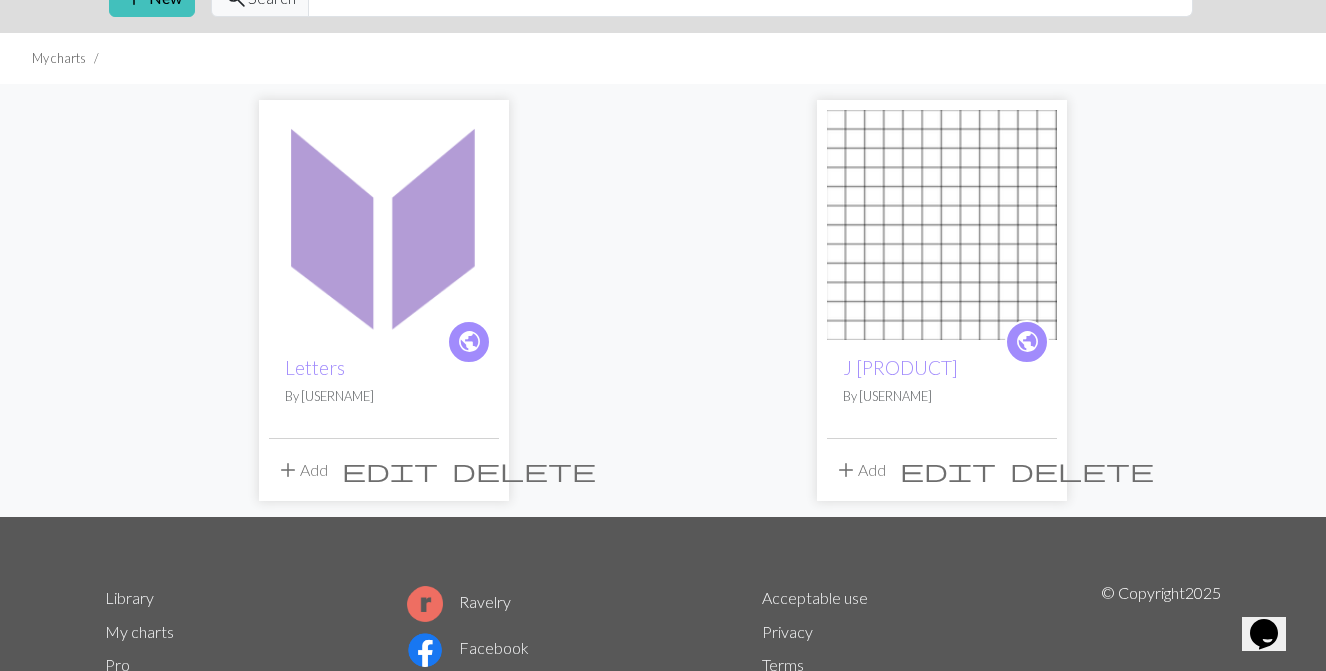 scroll, scrollTop: 51, scrollLeft: 0, axis: vertical 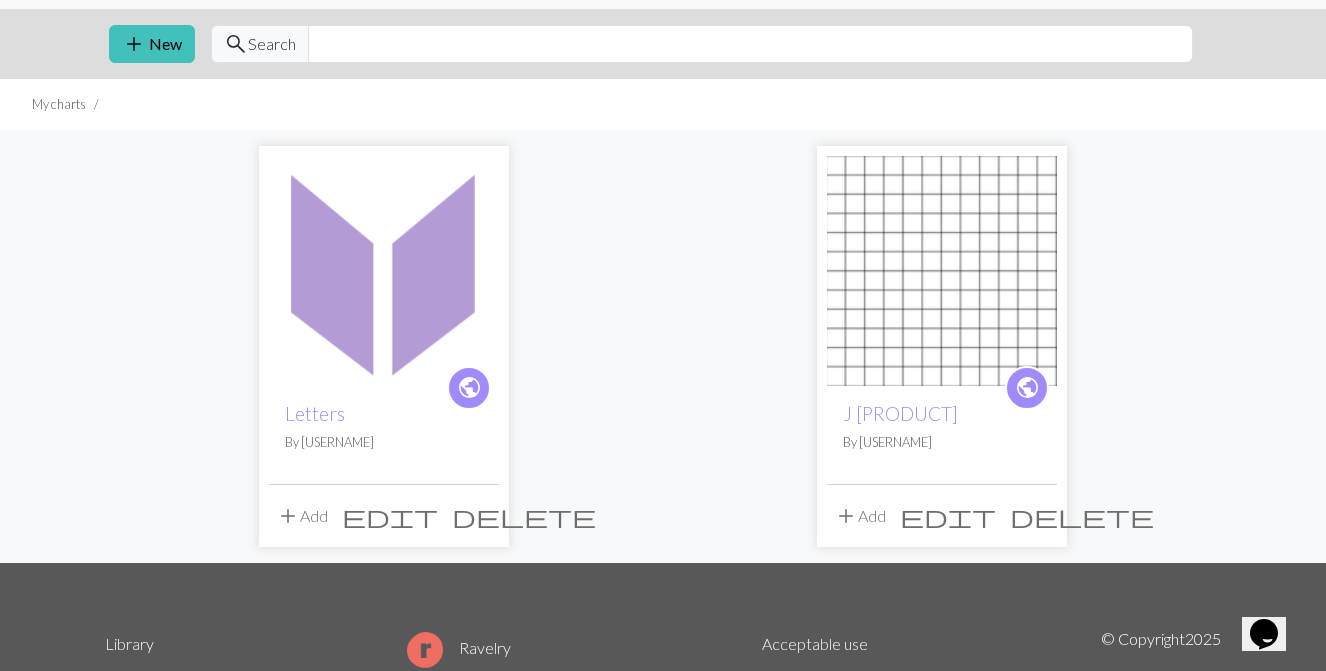 click at bounding box center [384, 271] 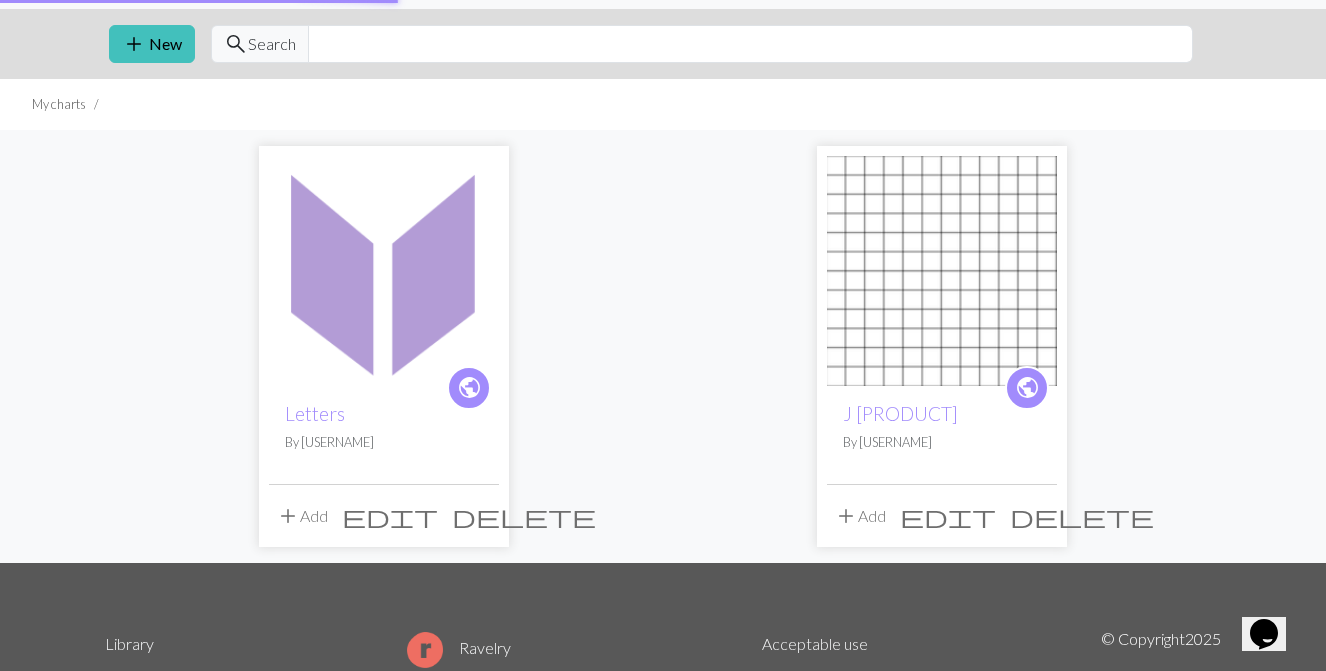 scroll, scrollTop: 0, scrollLeft: 0, axis: both 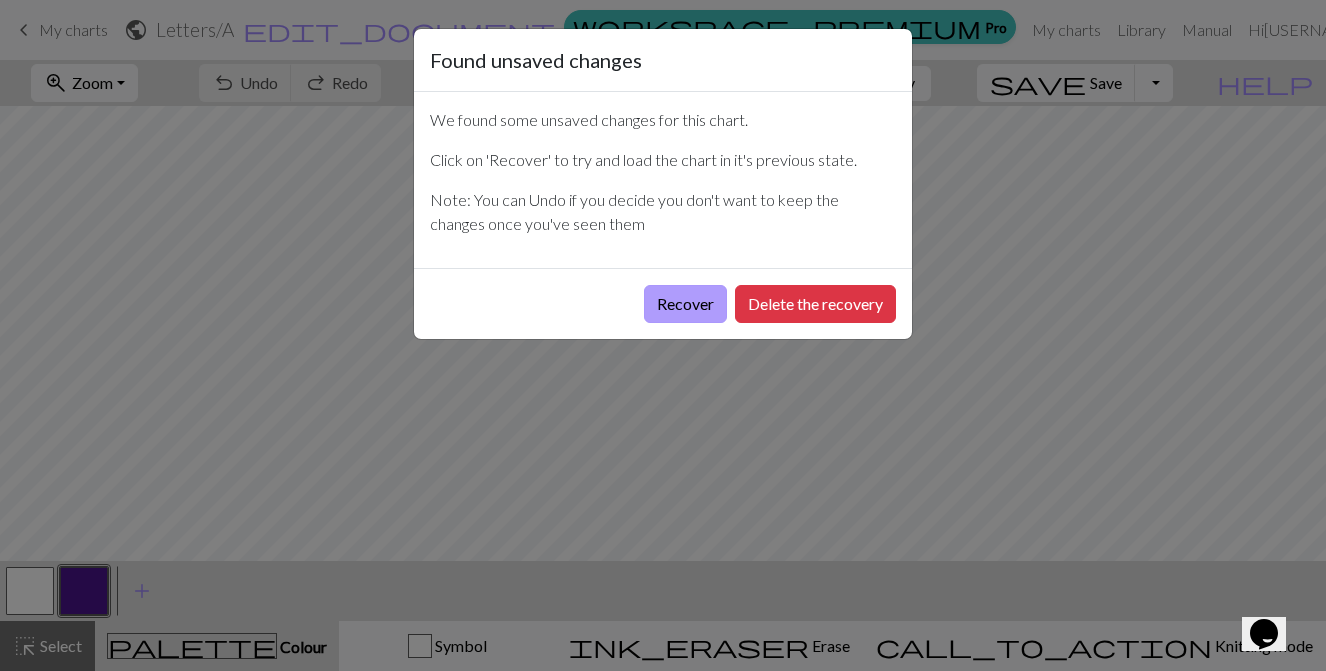 click on "Recover" at bounding box center (685, 304) 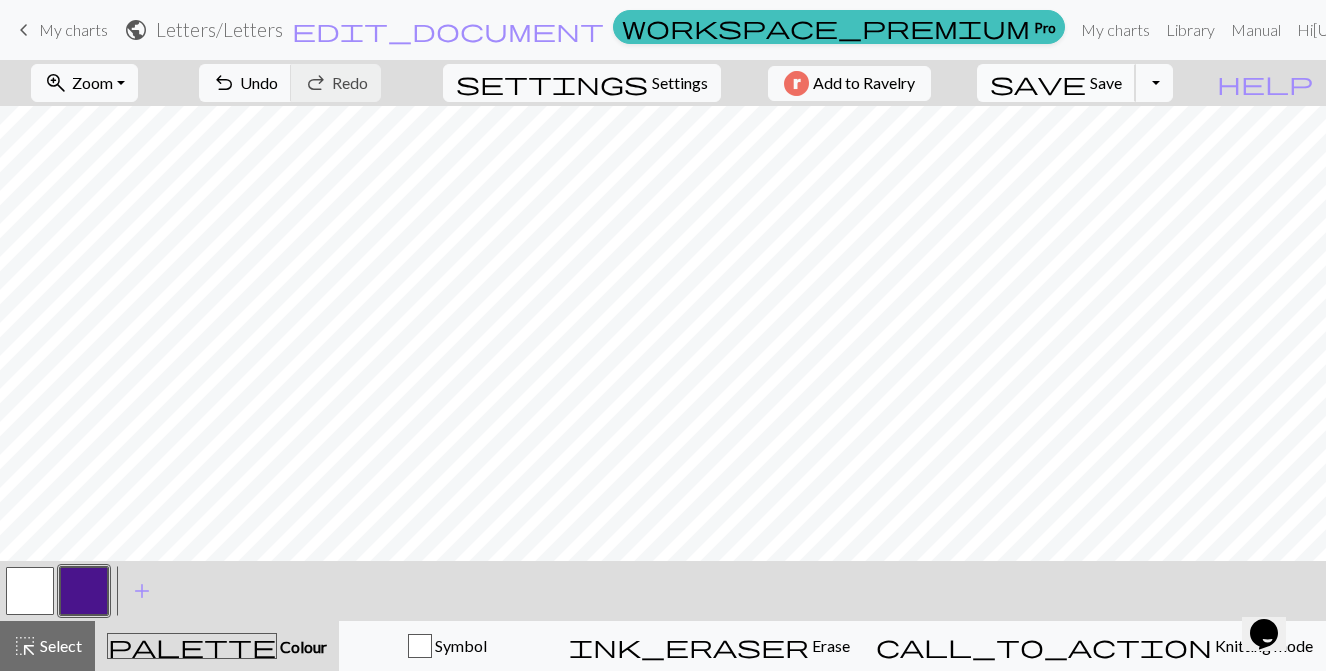 click on "Save" at bounding box center (1106, 82) 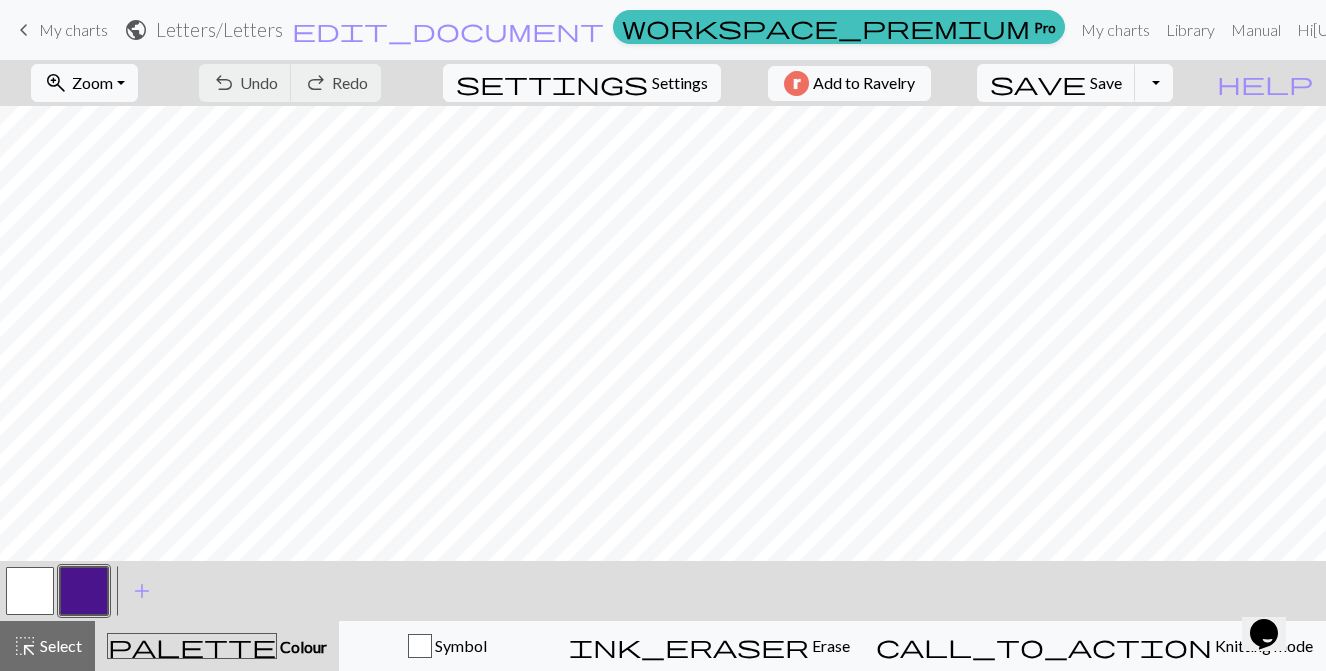 click on "Letters   /  Letters" at bounding box center (219, 29) 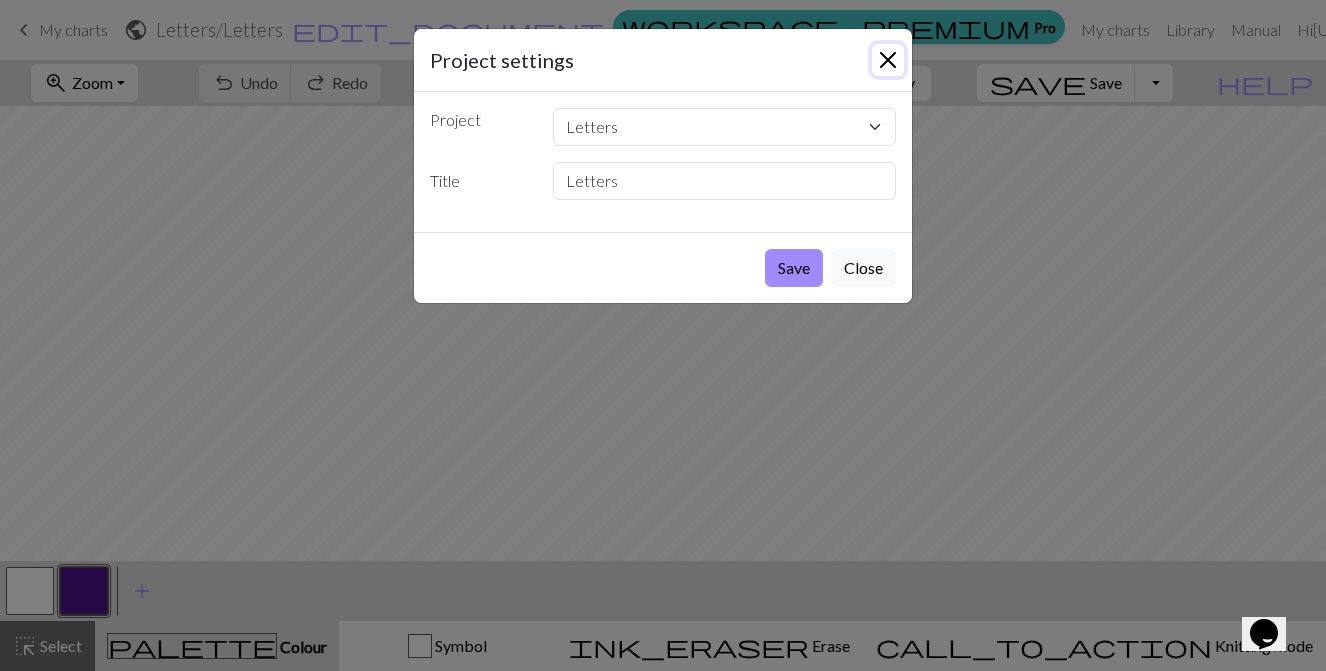 click at bounding box center (888, 60) 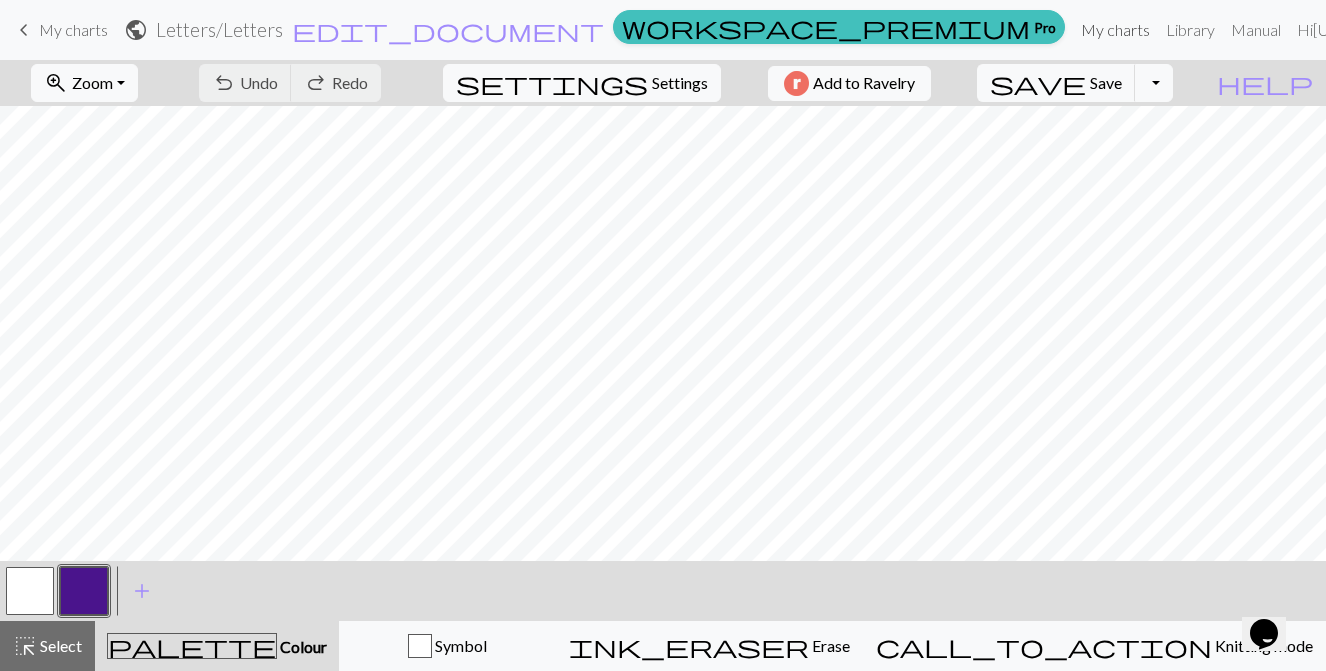 click on "My charts" at bounding box center (1115, 30) 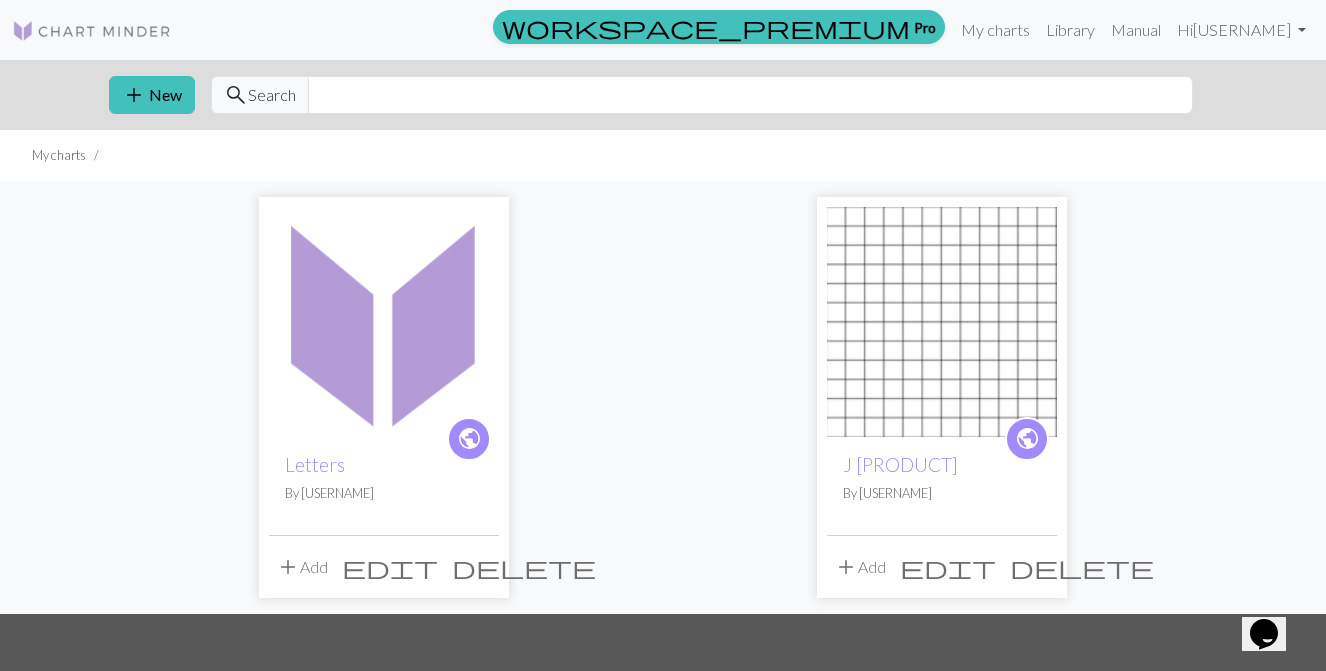 click on "add" at bounding box center [288, 567] 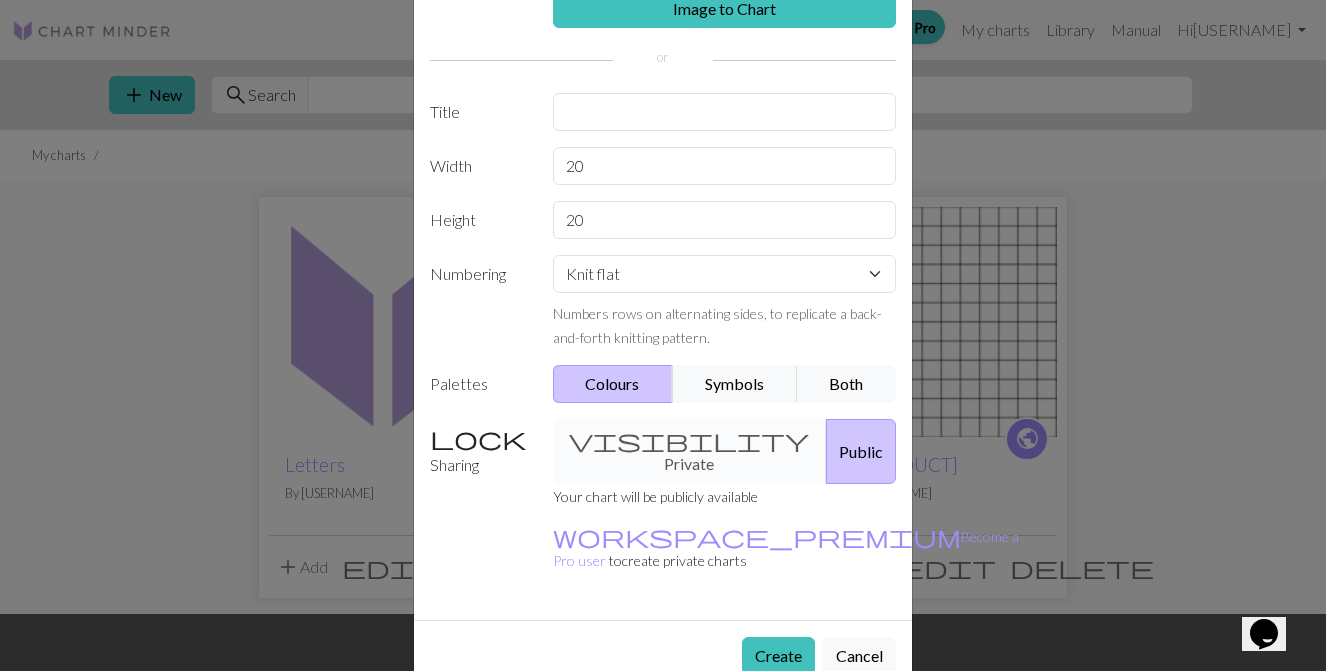 scroll, scrollTop: 0, scrollLeft: 0, axis: both 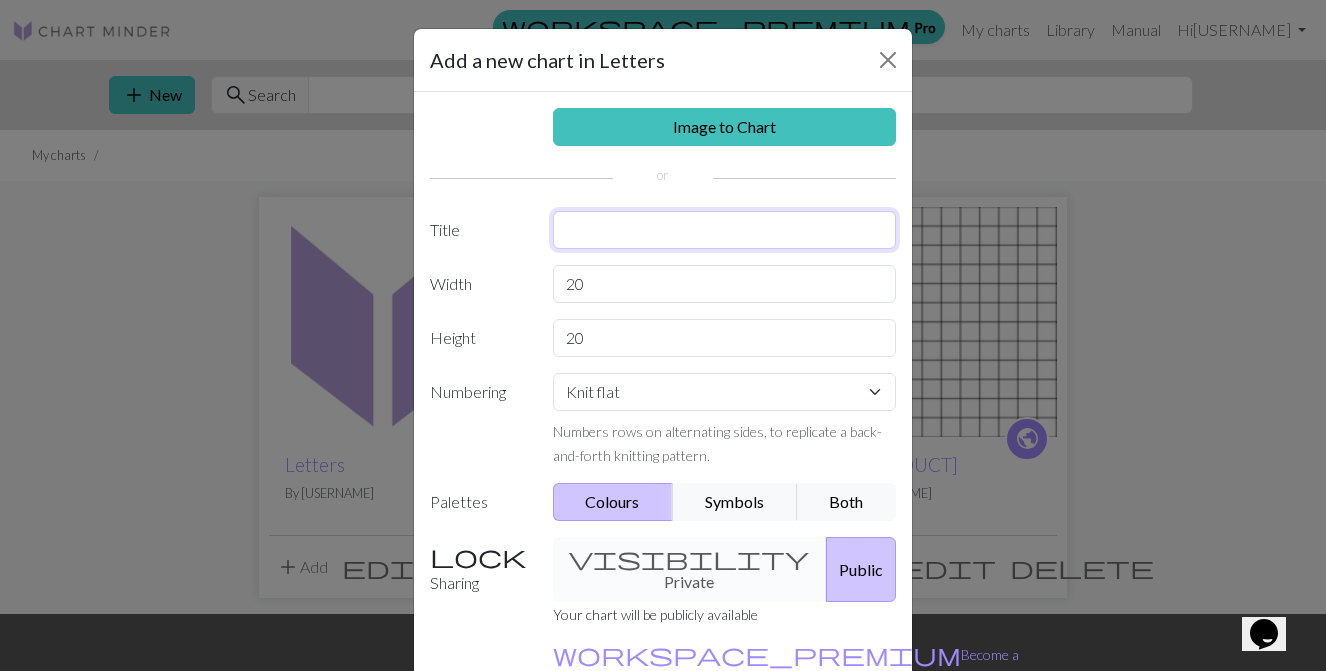 click at bounding box center [725, 230] 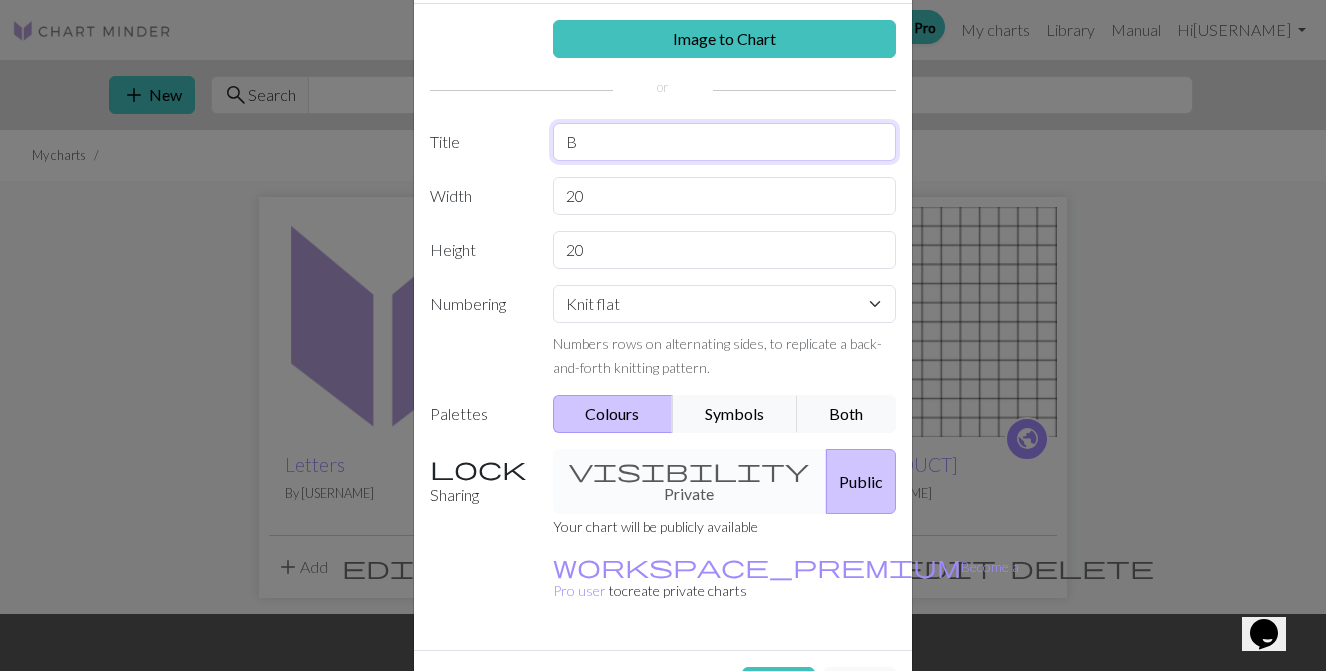 scroll, scrollTop: 118, scrollLeft: 0, axis: vertical 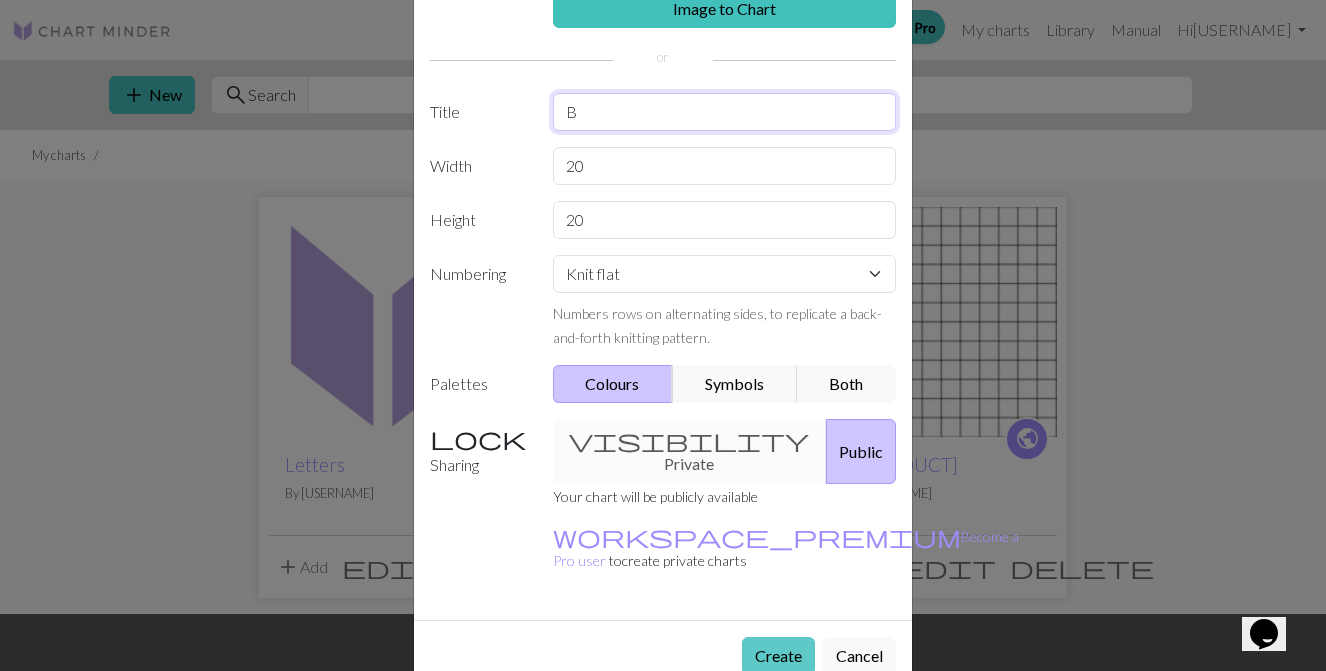 type on "B" 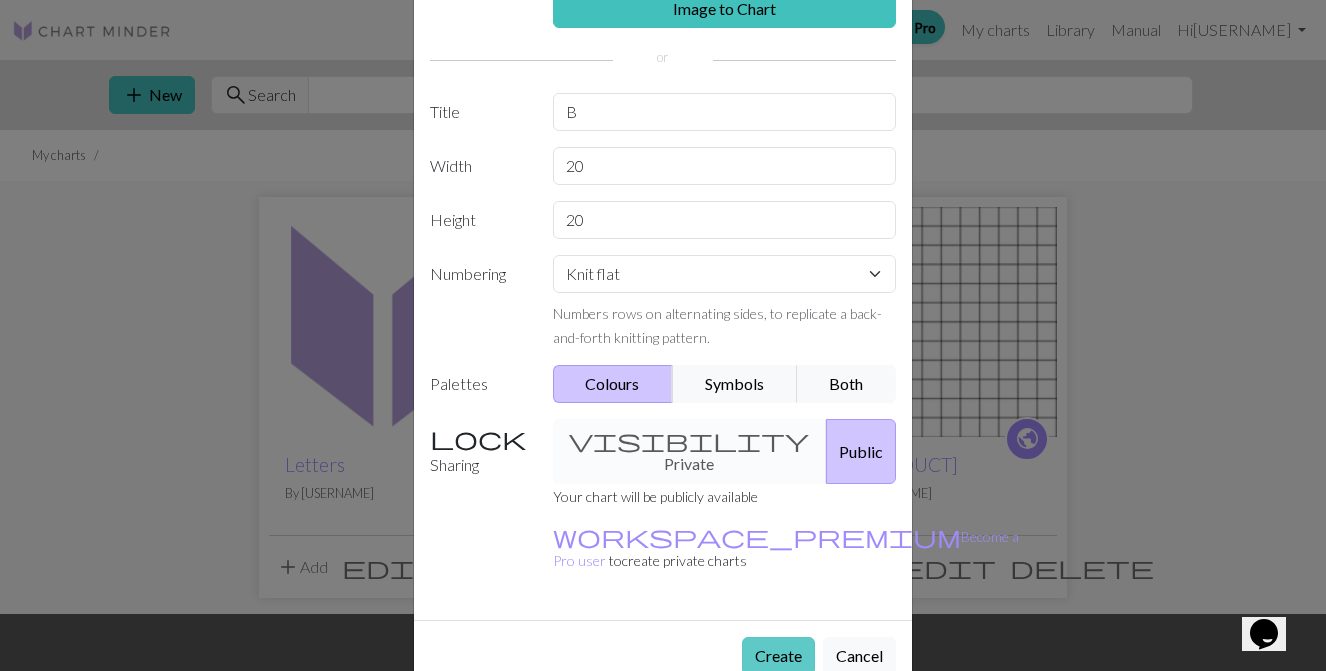 click on "Create" at bounding box center [778, 656] 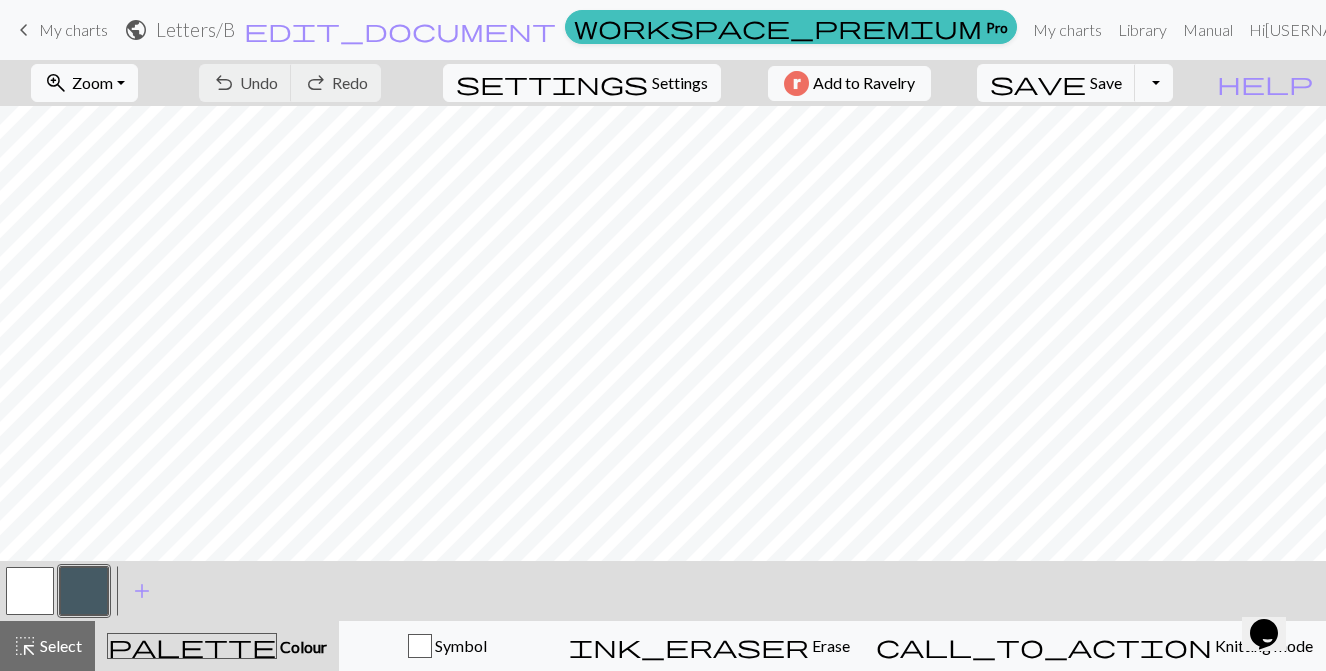 click on "keyboard_arrow_left" at bounding box center (24, 30) 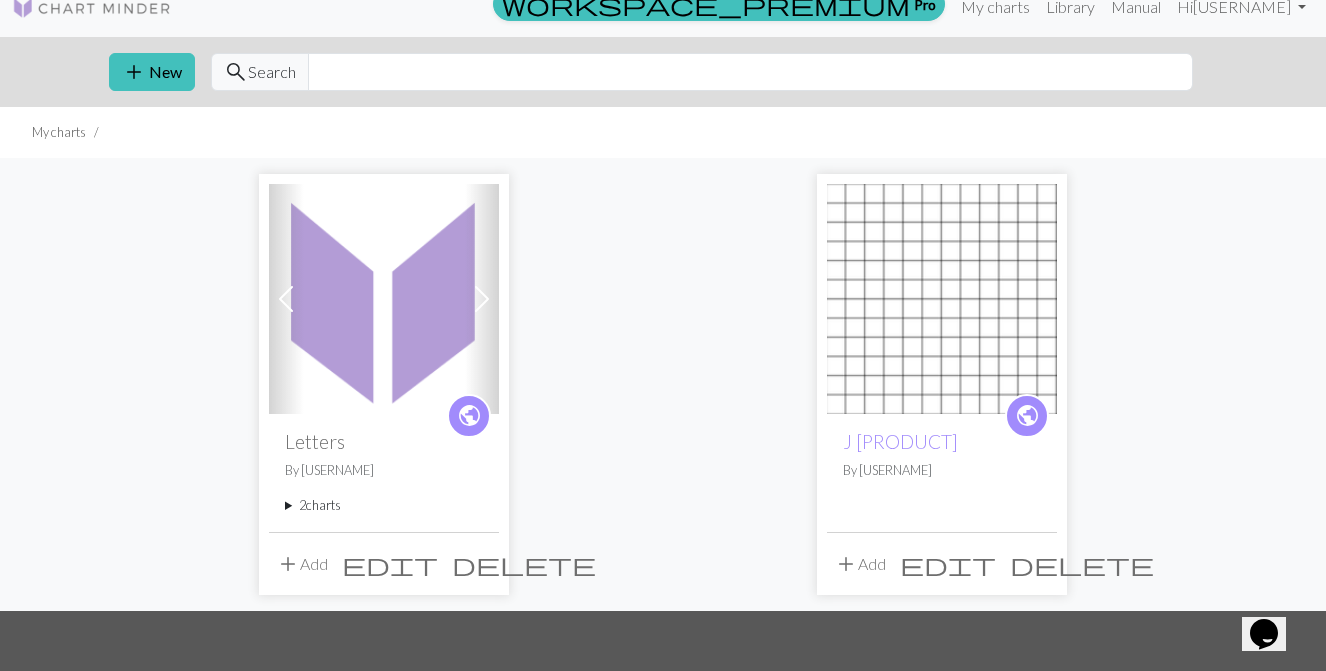 scroll, scrollTop: 28, scrollLeft: 0, axis: vertical 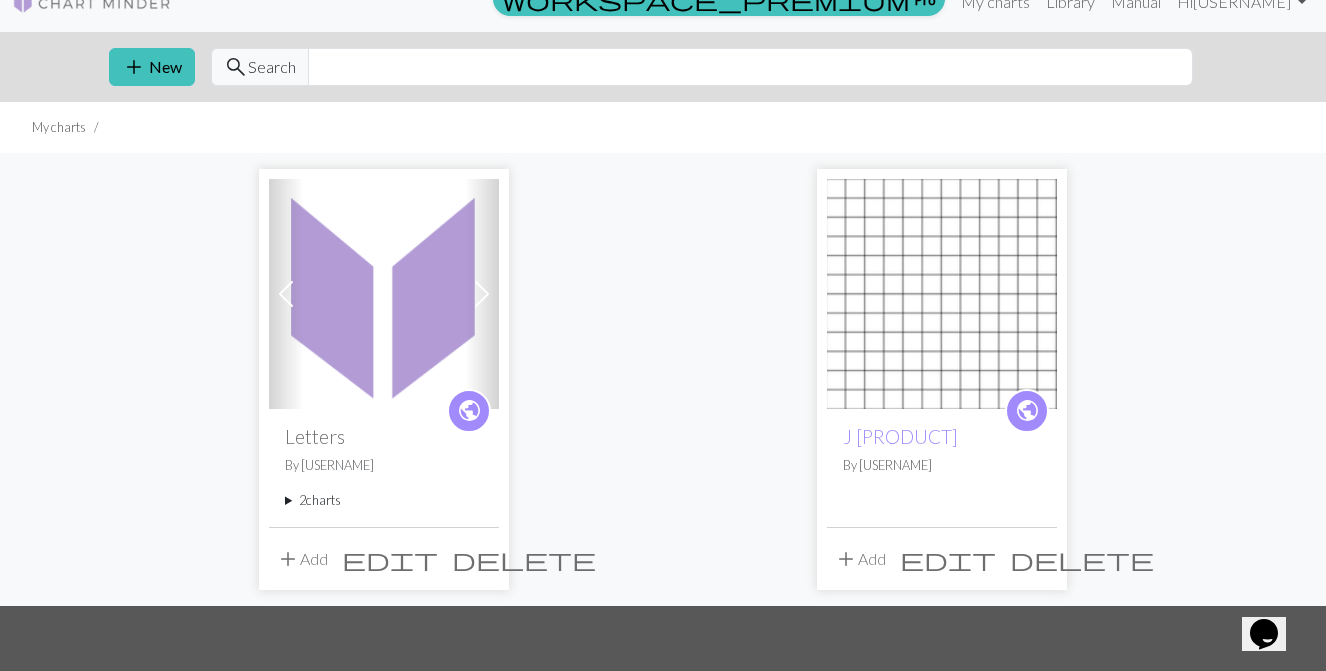 click at bounding box center (482, 294) 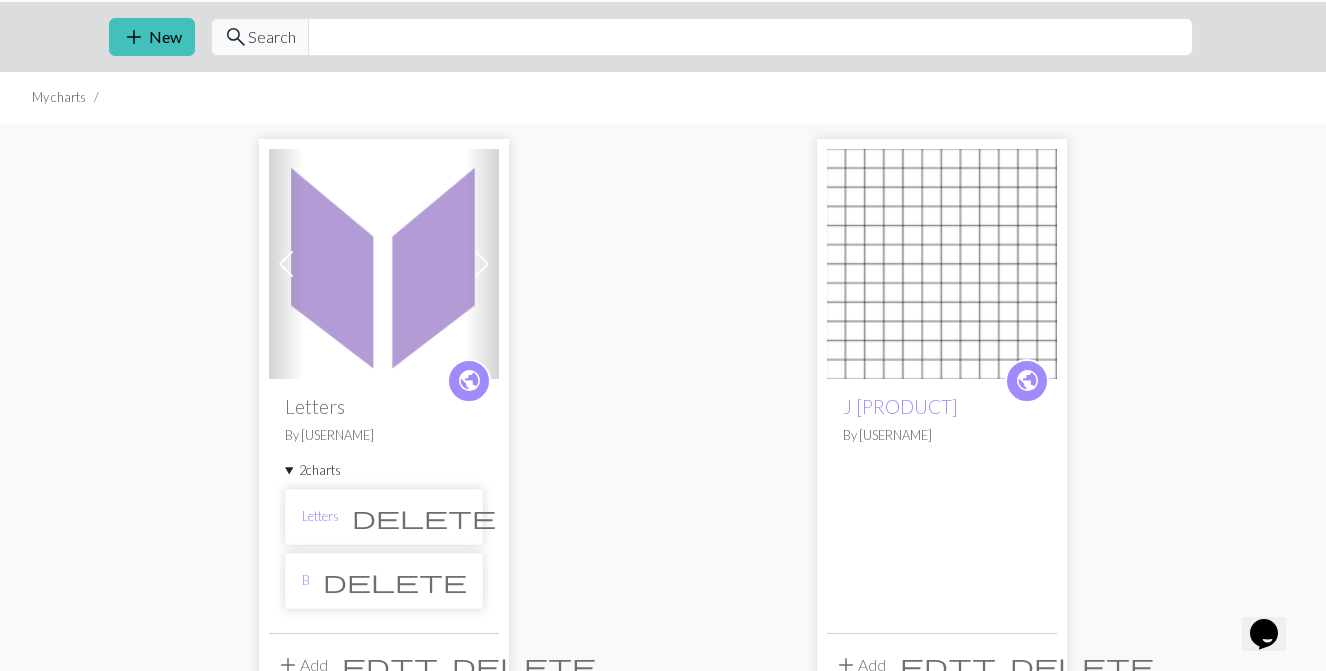 scroll, scrollTop: 70, scrollLeft: 0, axis: vertical 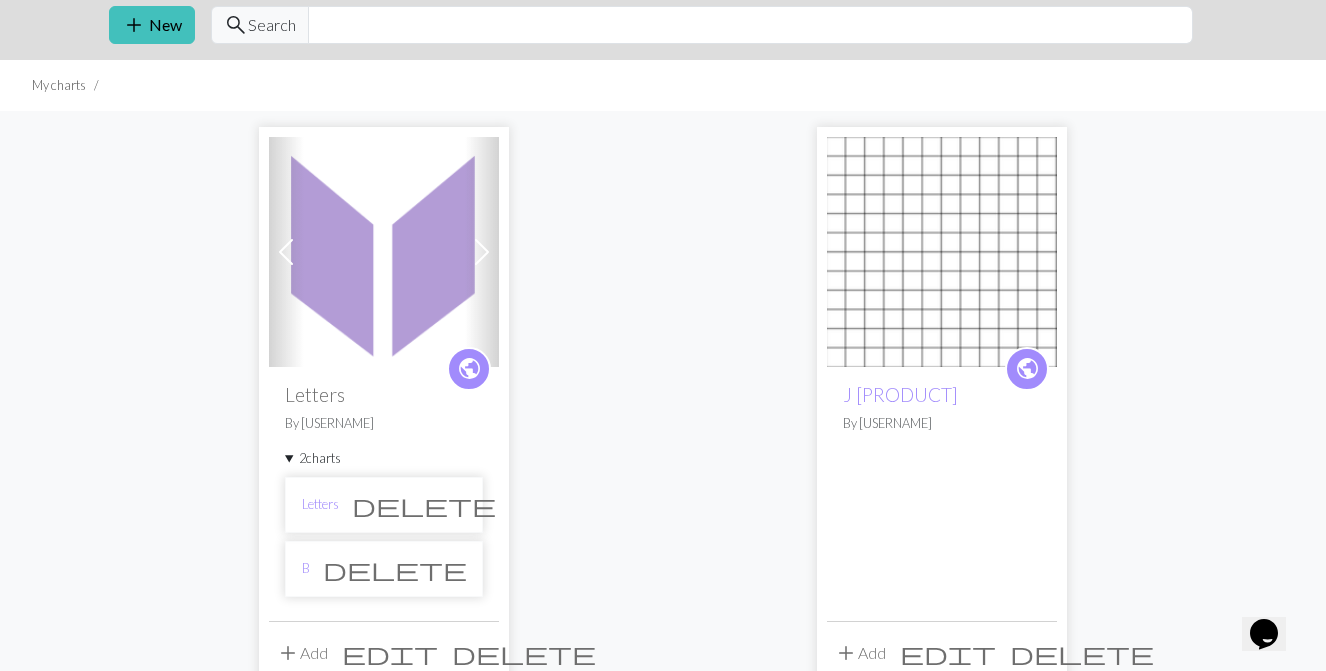click on "delete" at bounding box center [395, 569] 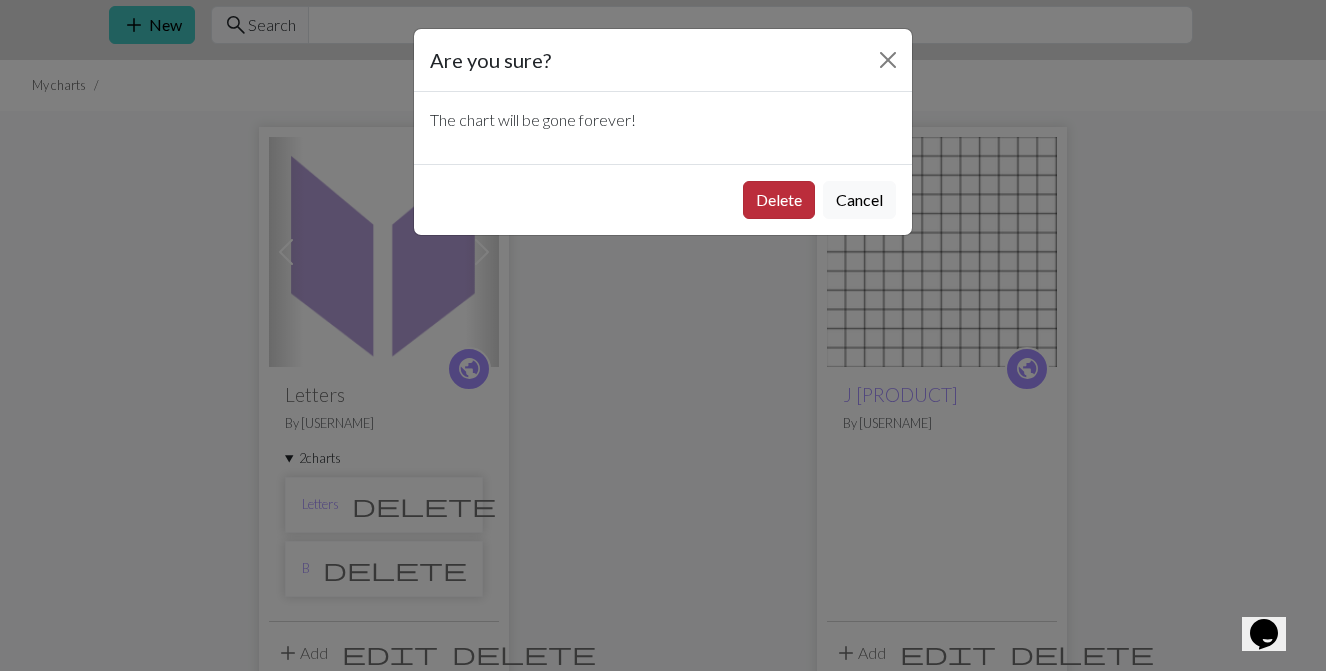 click on "Delete" at bounding box center [779, 200] 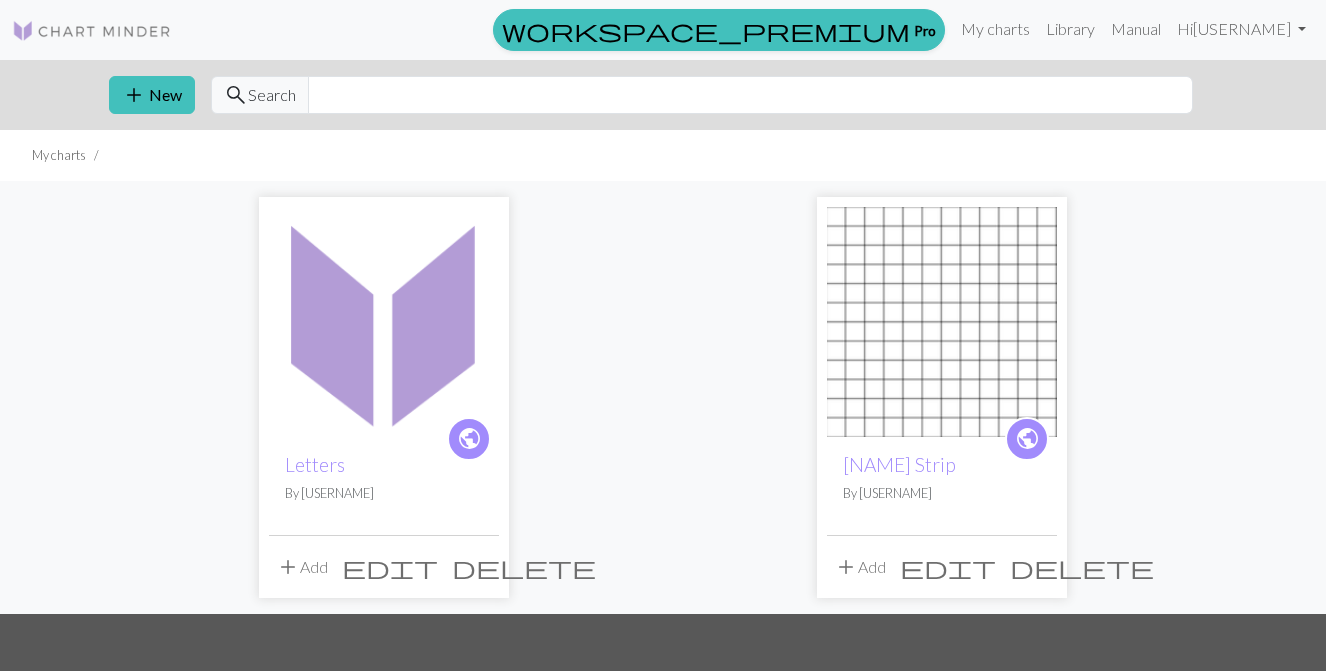 scroll, scrollTop: 70, scrollLeft: 0, axis: vertical 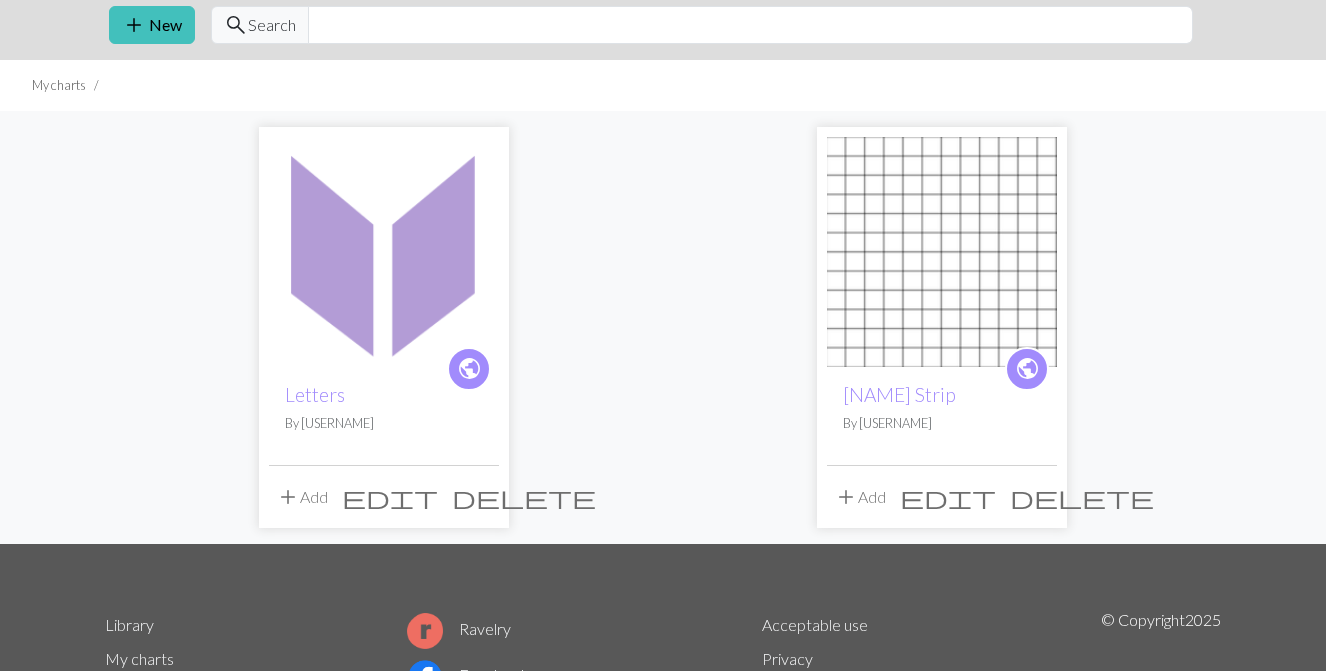 click on "add  Add" at bounding box center (302, 497) 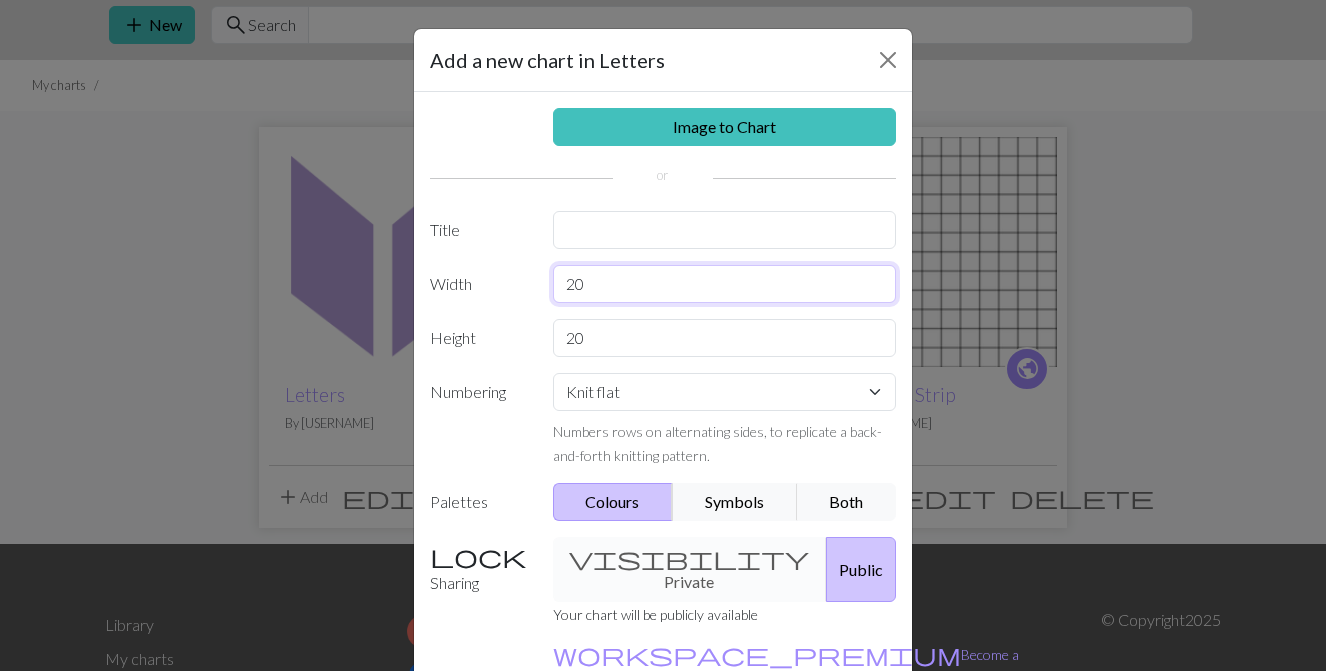drag, startPoint x: 623, startPoint y: 290, endPoint x: 555, endPoint y: 289, distance: 68.007355 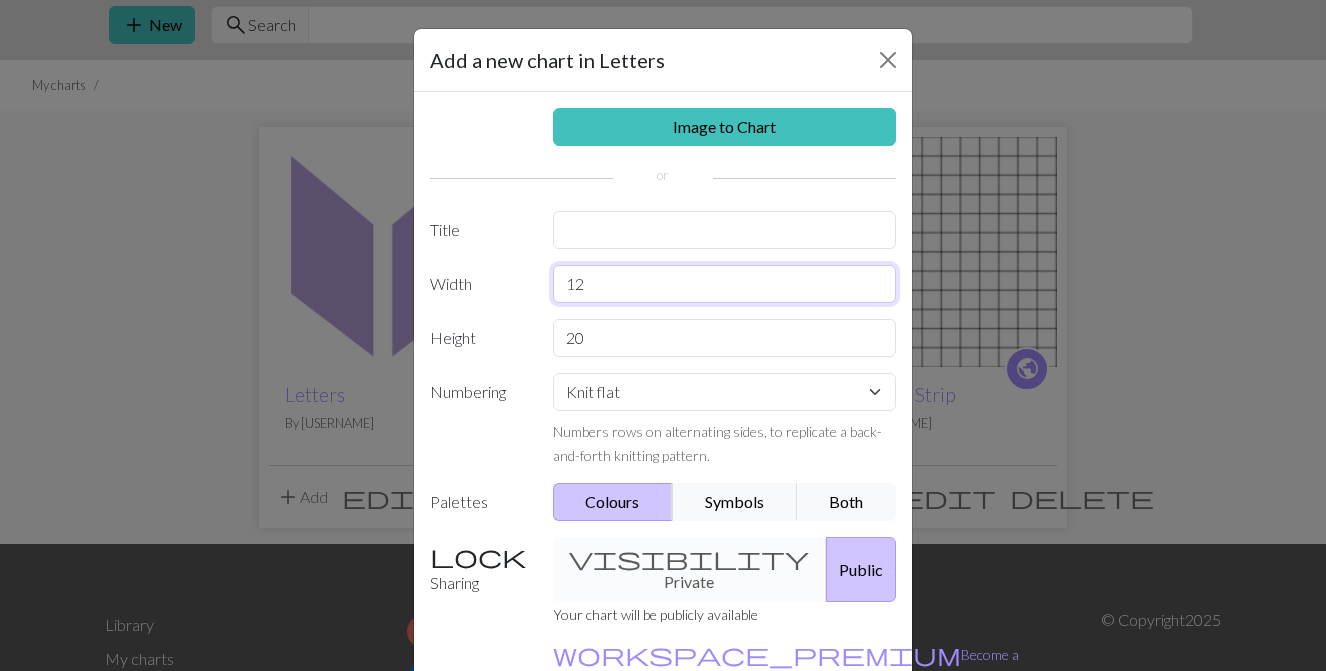 type on "12" 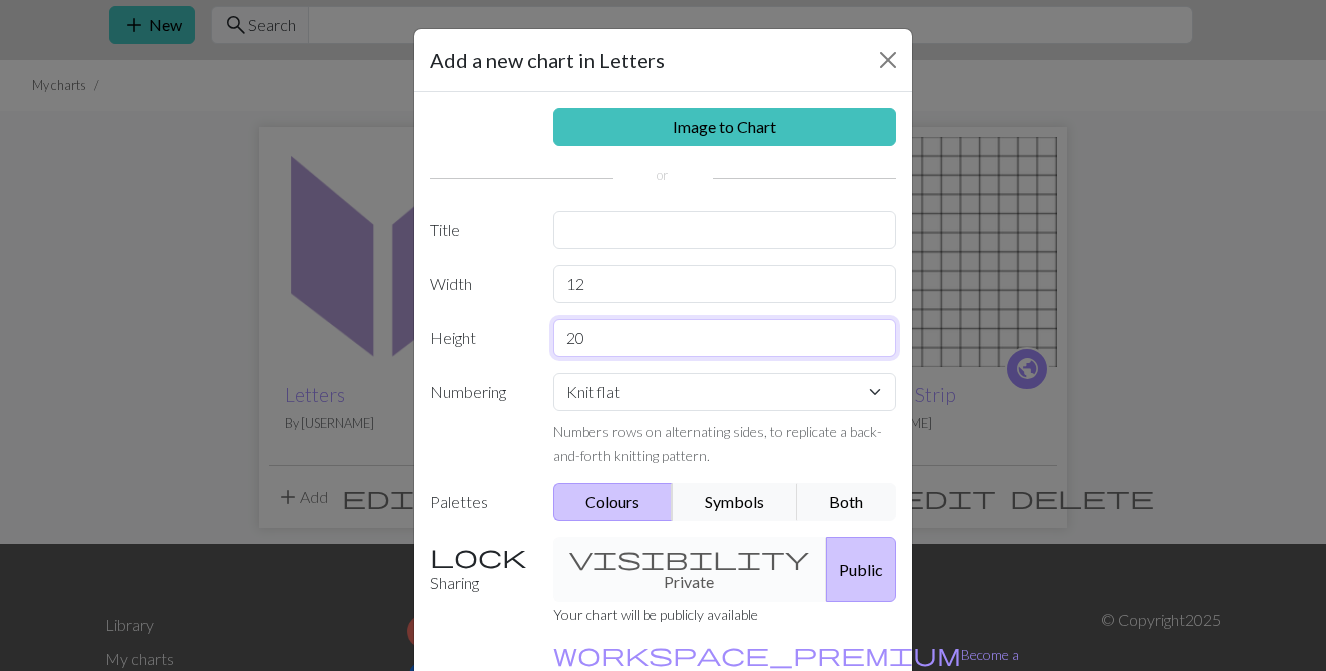 drag, startPoint x: 607, startPoint y: 335, endPoint x: 537, endPoint y: 335, distance: 70 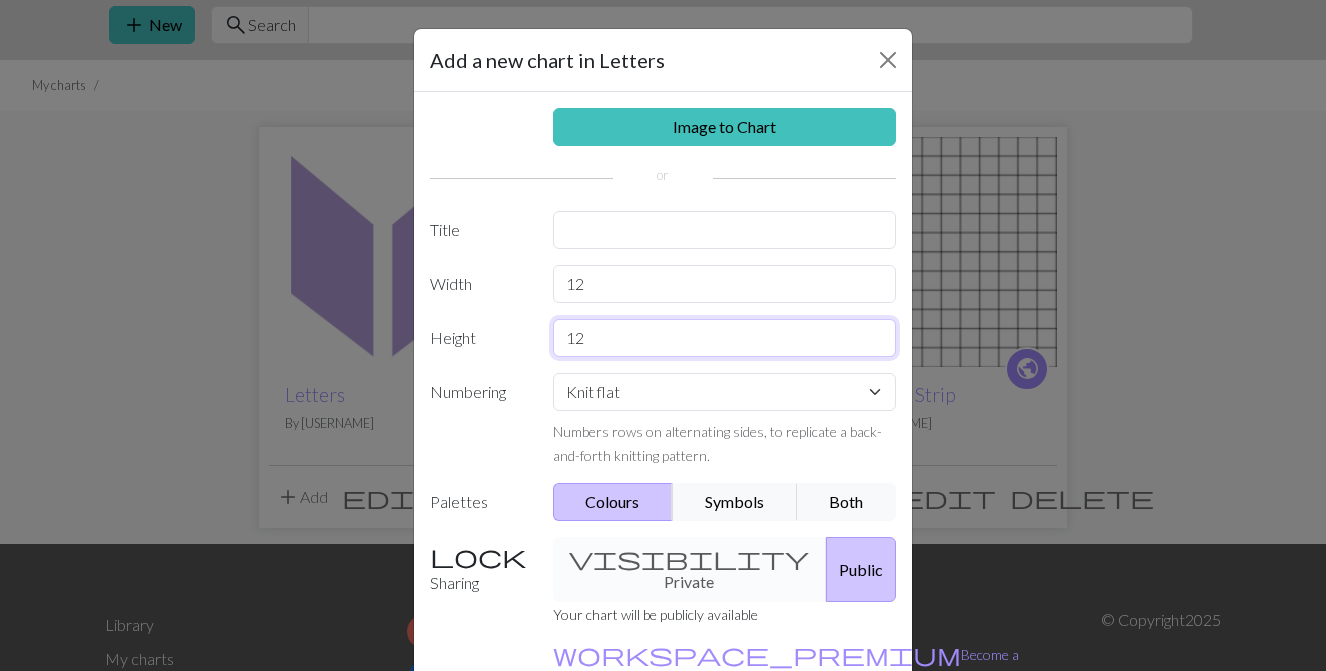 type on "12" 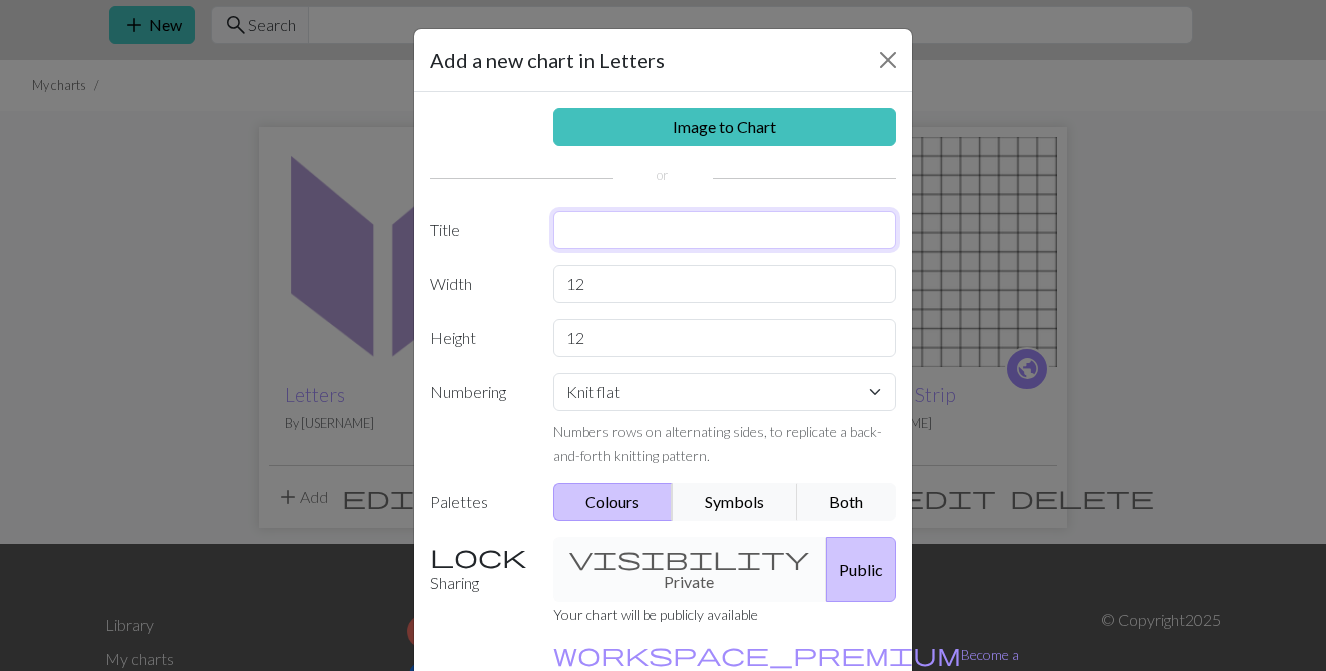 click at bounding box center (725, 230) 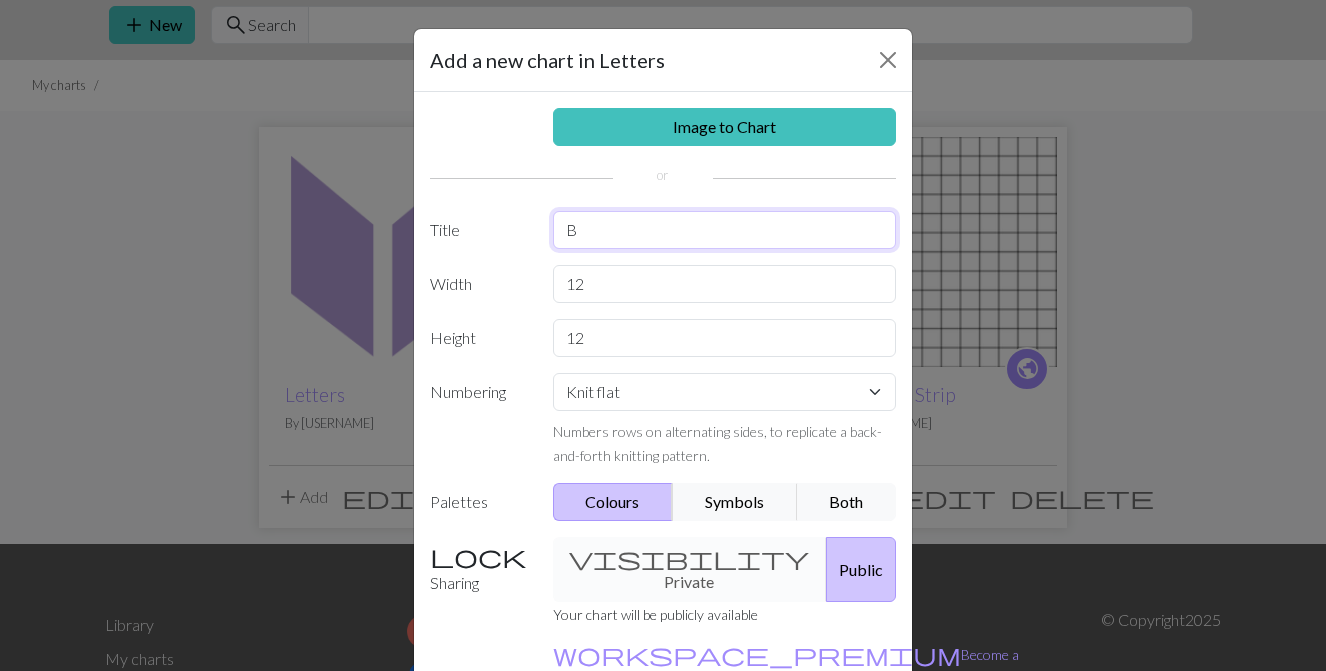 scroll, scrollTop: 118, scrollLeft: 0, axis: vertical 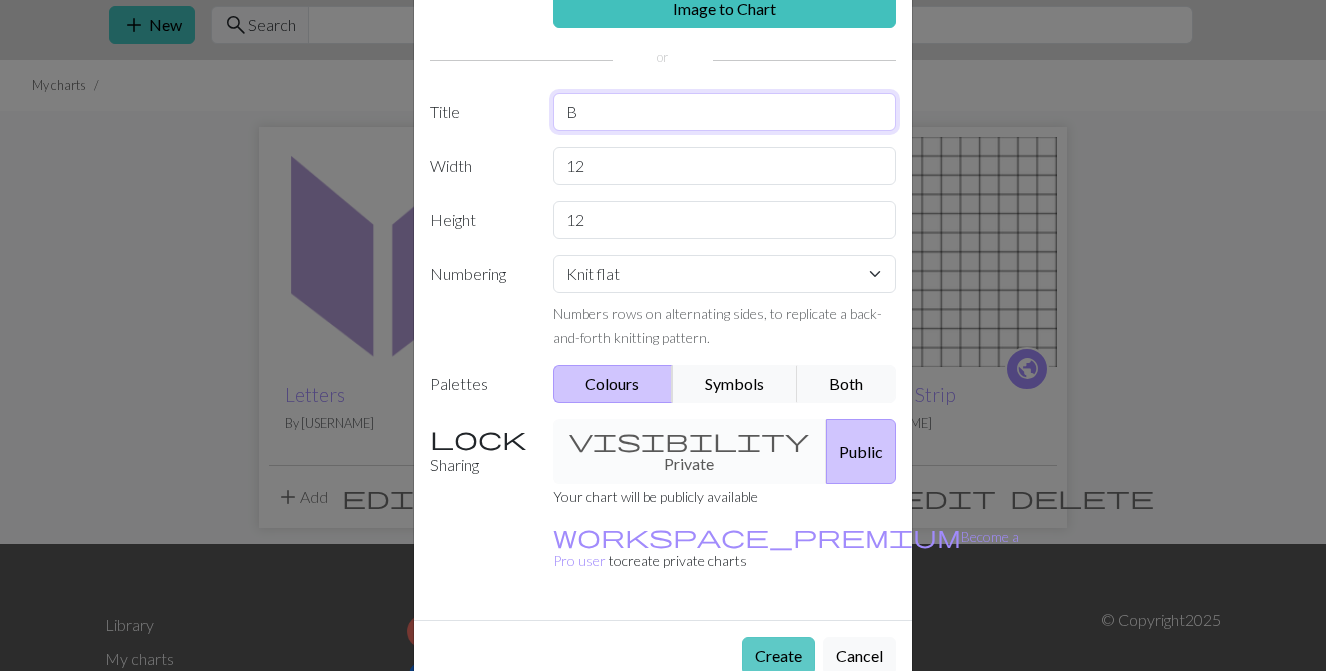 type on "B" 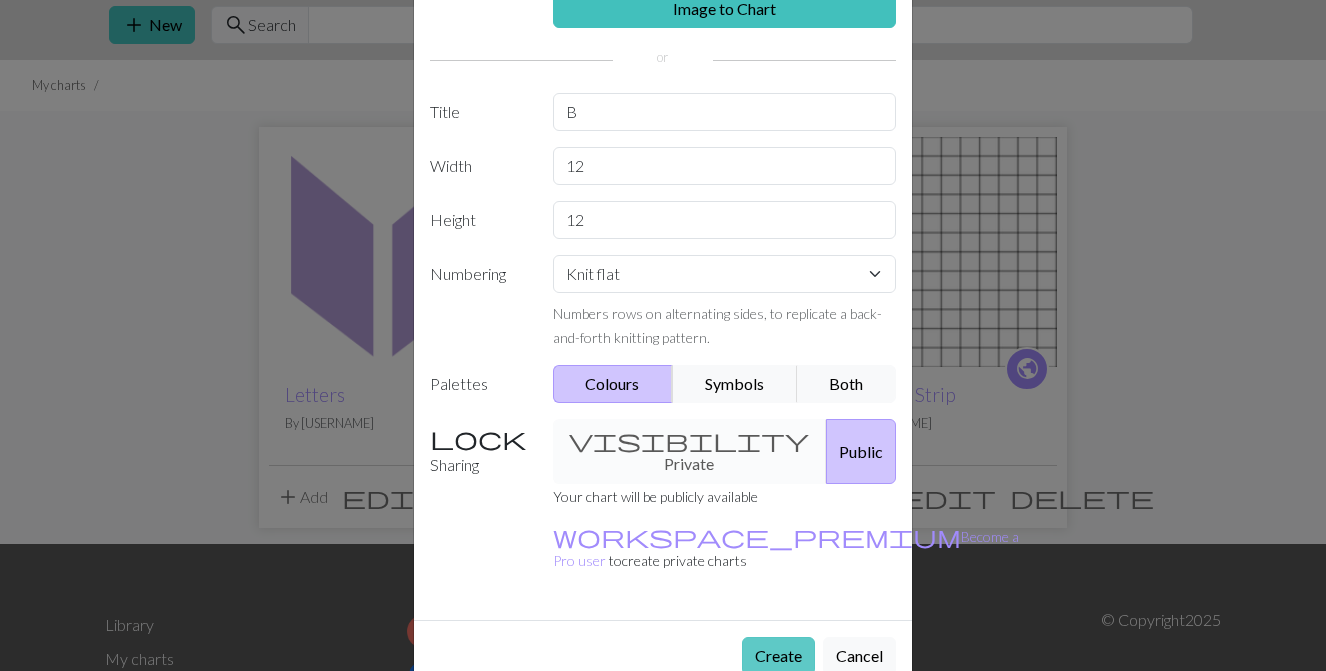 click on "Create" at bounding box center (778, 656) 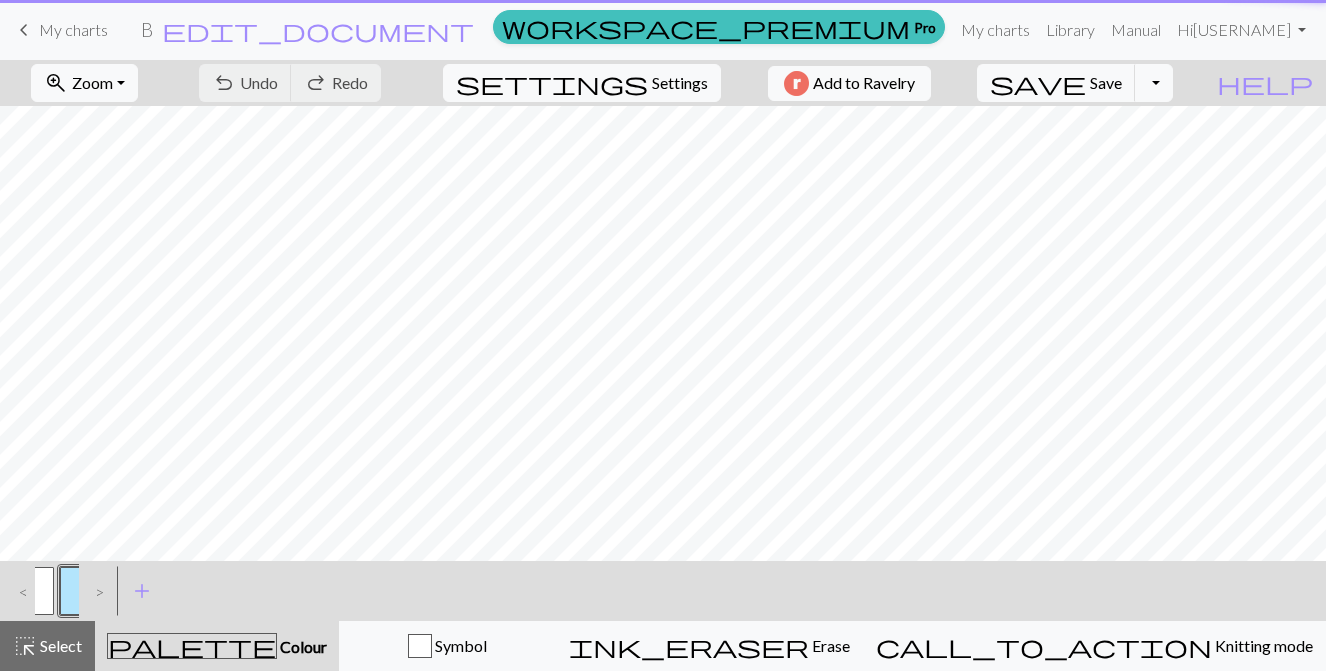 scroll, scrollTop: 0, scrollLeft: 0, axis: both 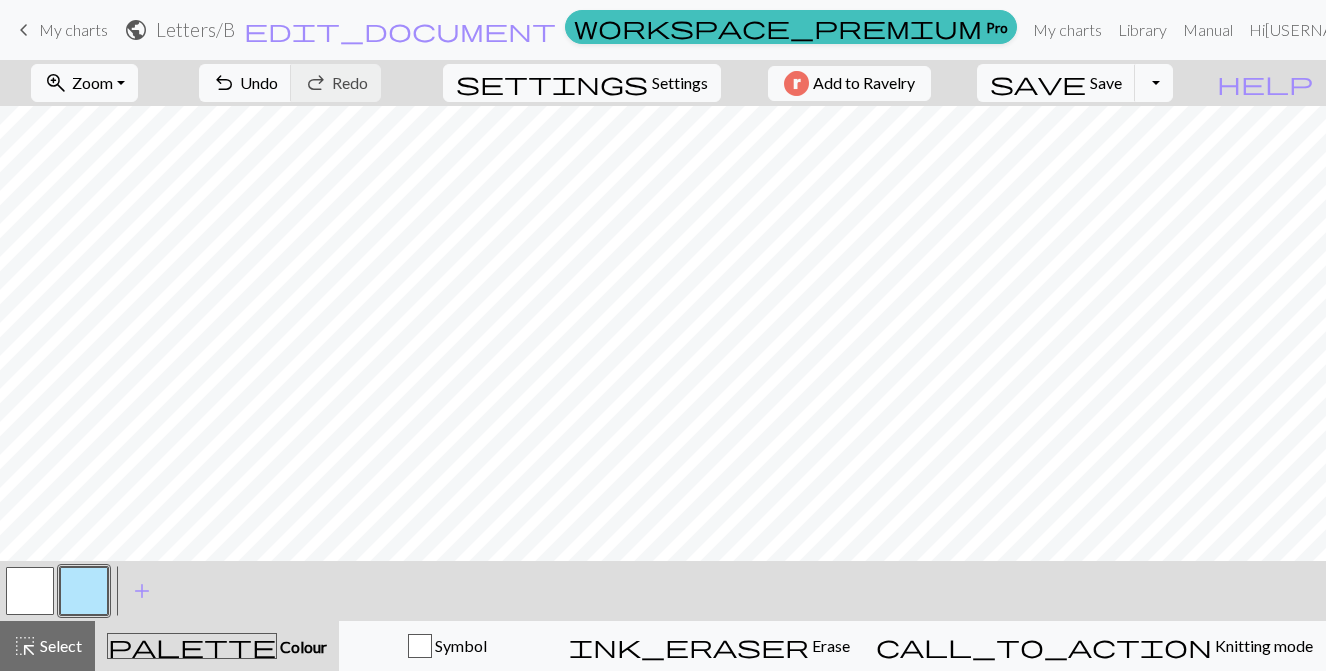 click at bounding box center [84, 591] 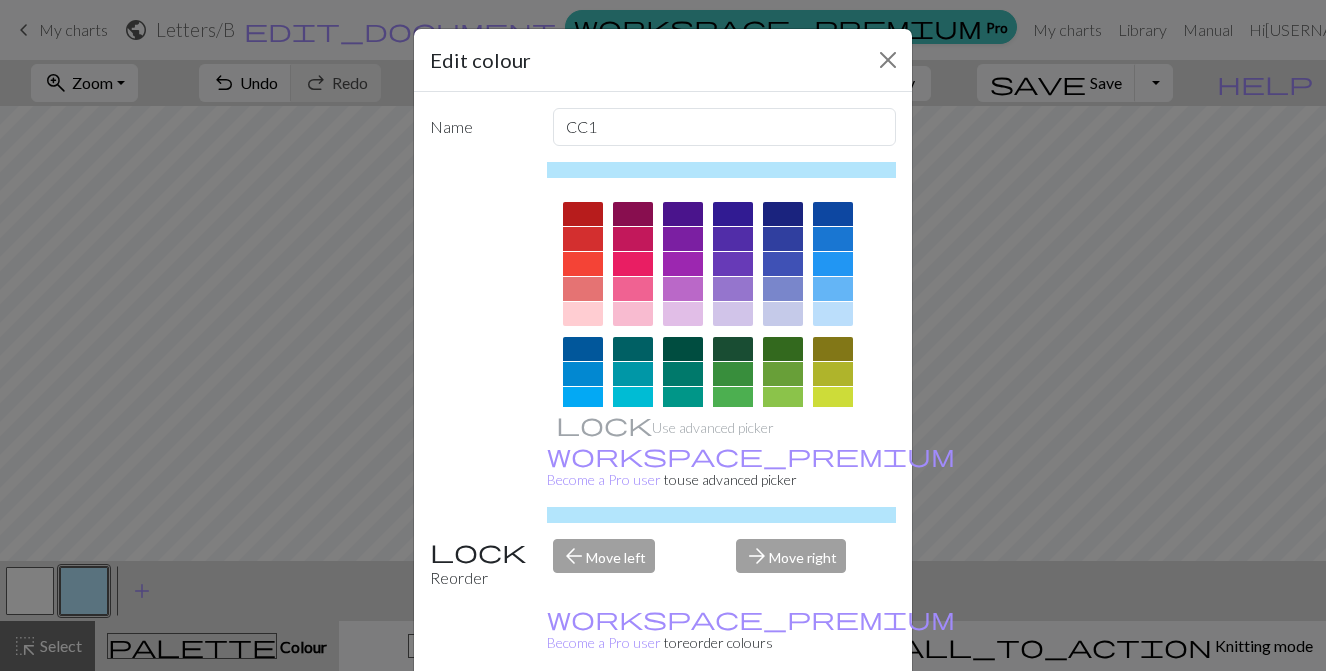 click at bounding box center (683, 214) 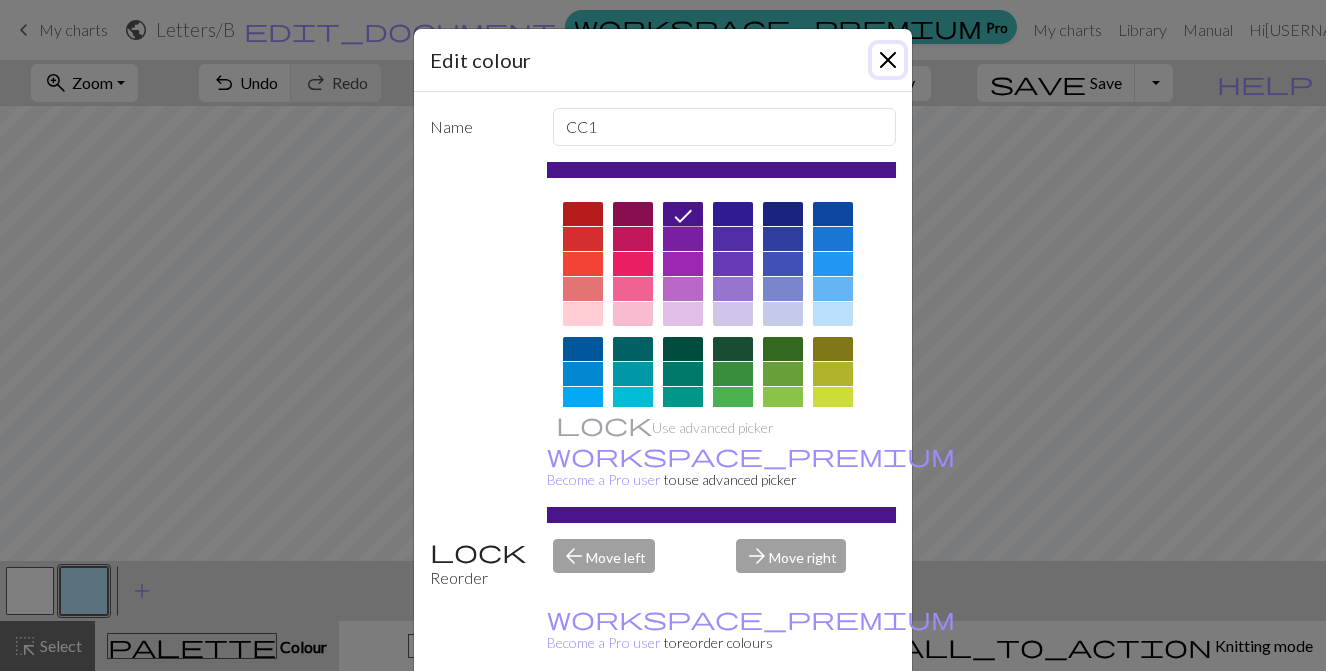 click at bounding box center (888, 60) 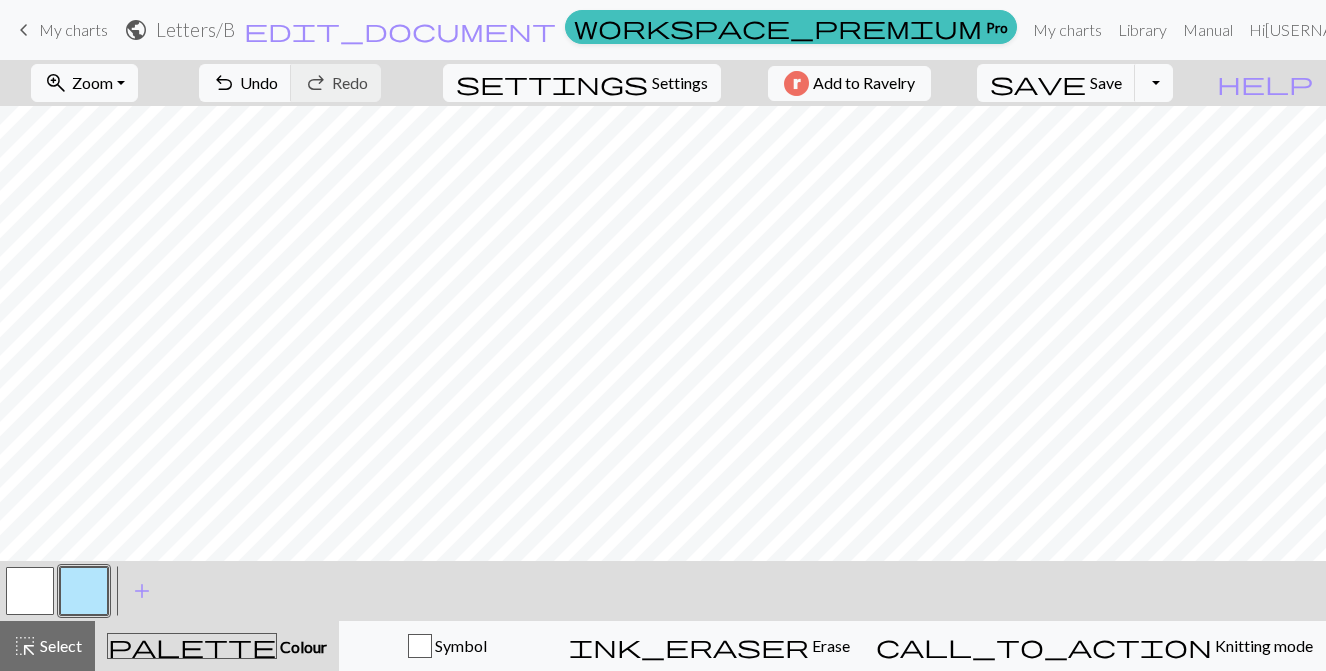 click at bounding box center [84, 591] 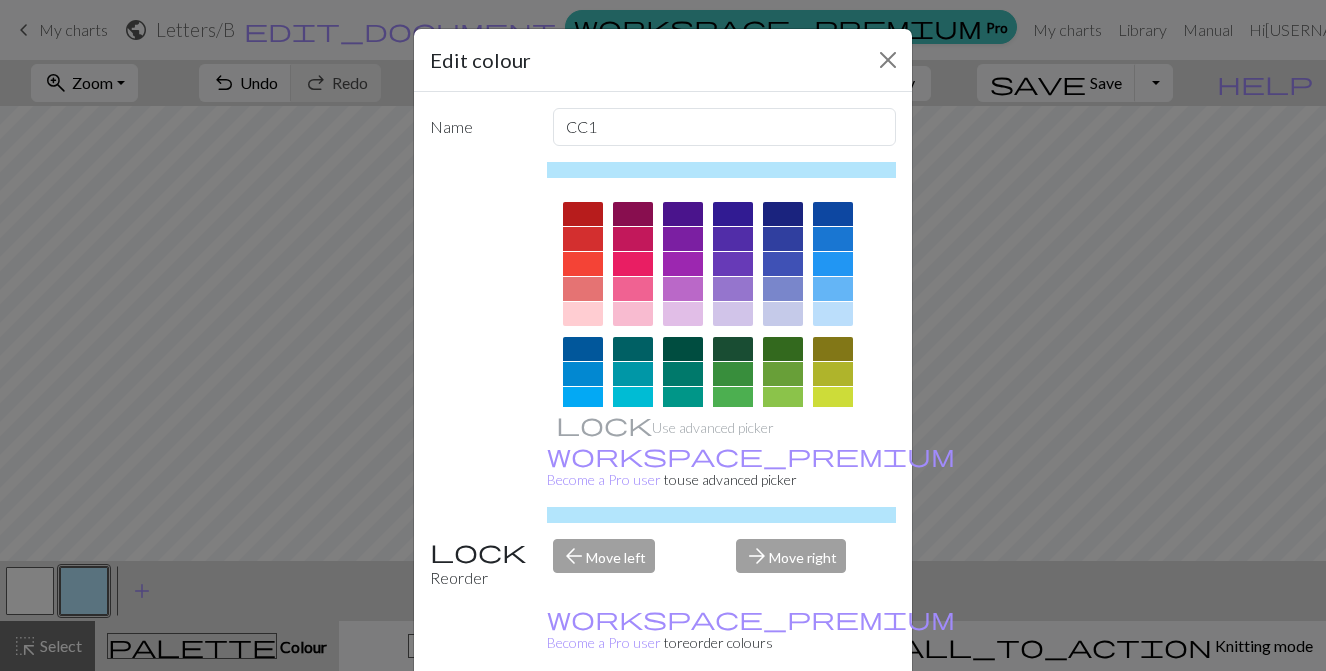 click at bounding box center (683, 214) 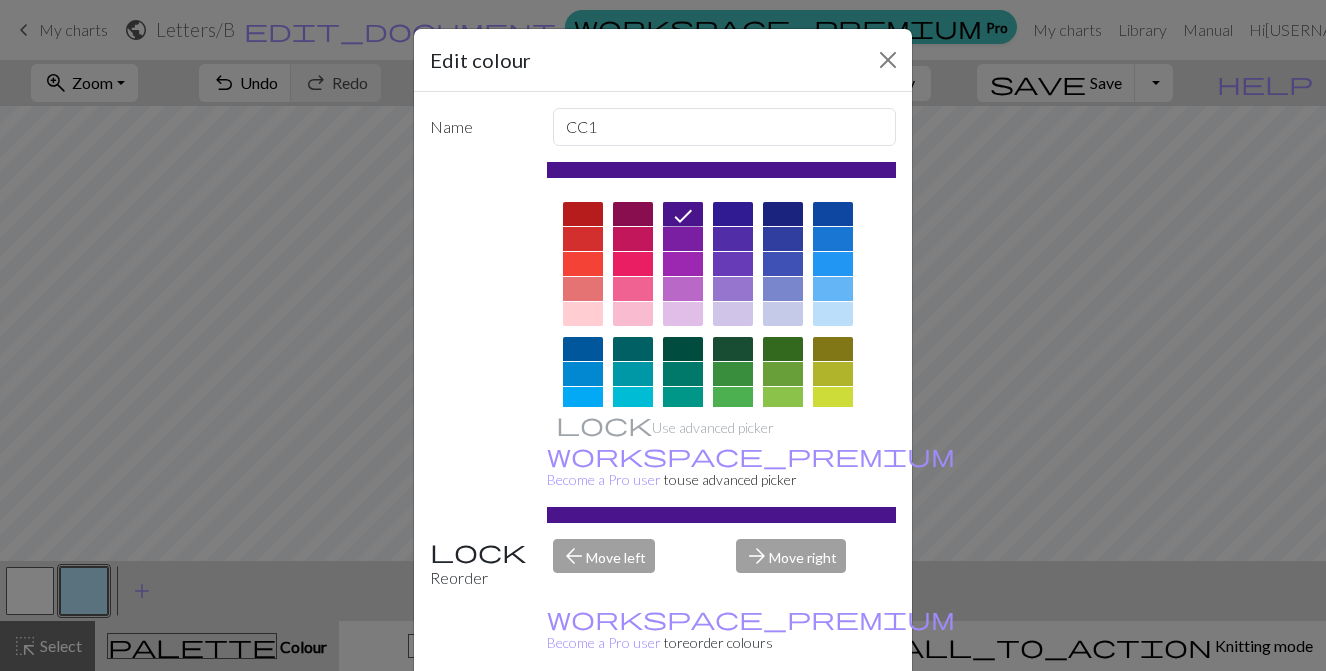 click on "Done" at bounding box center (783, 722) 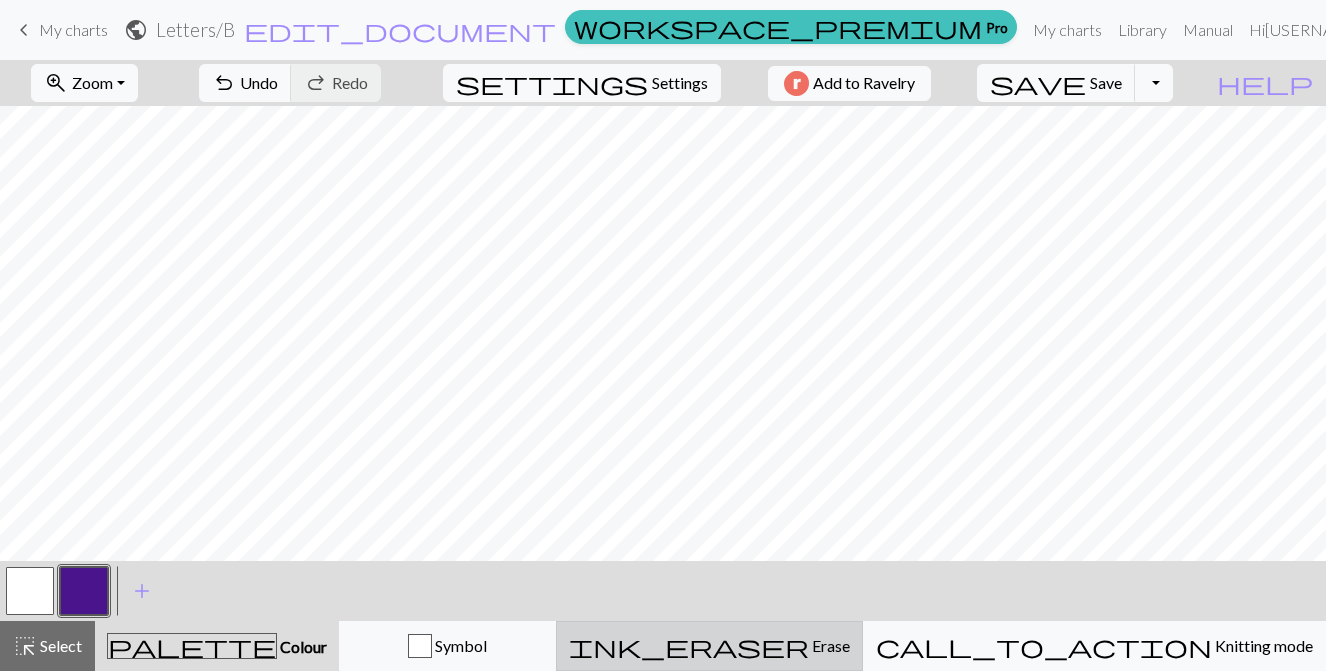 click on "Erase" at bounding box center [829, 645] 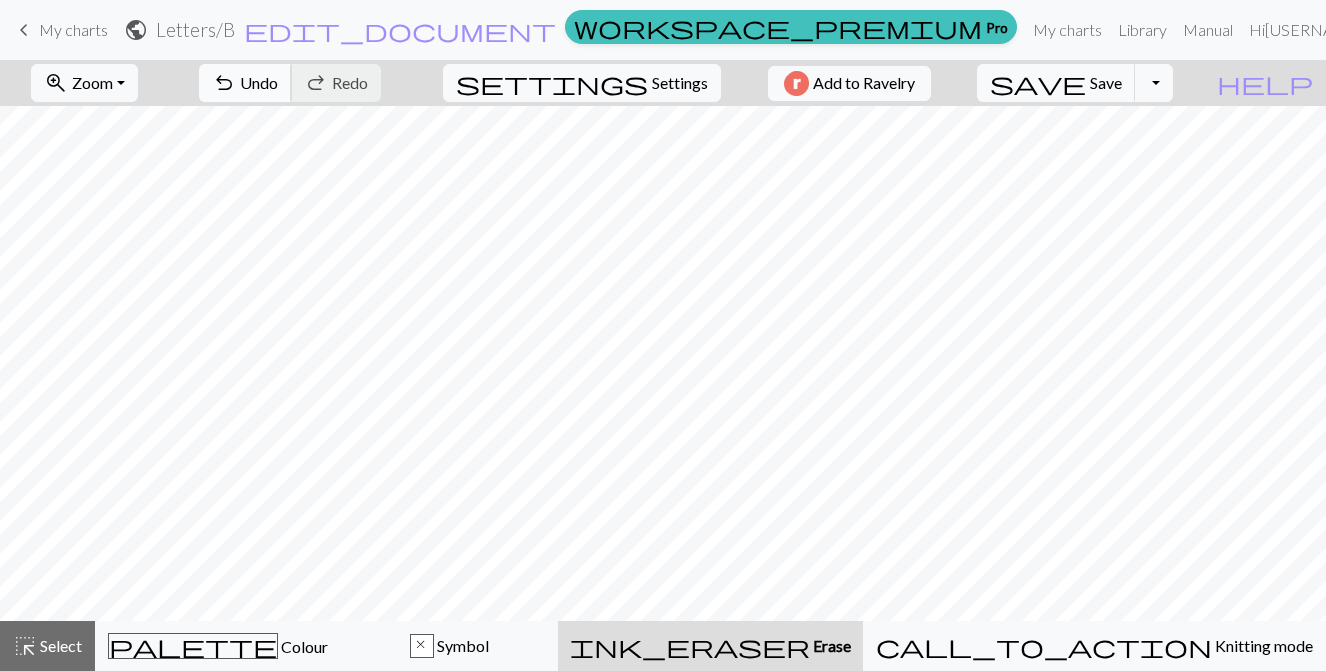 click on "undo" at bounding box center [224, 83] 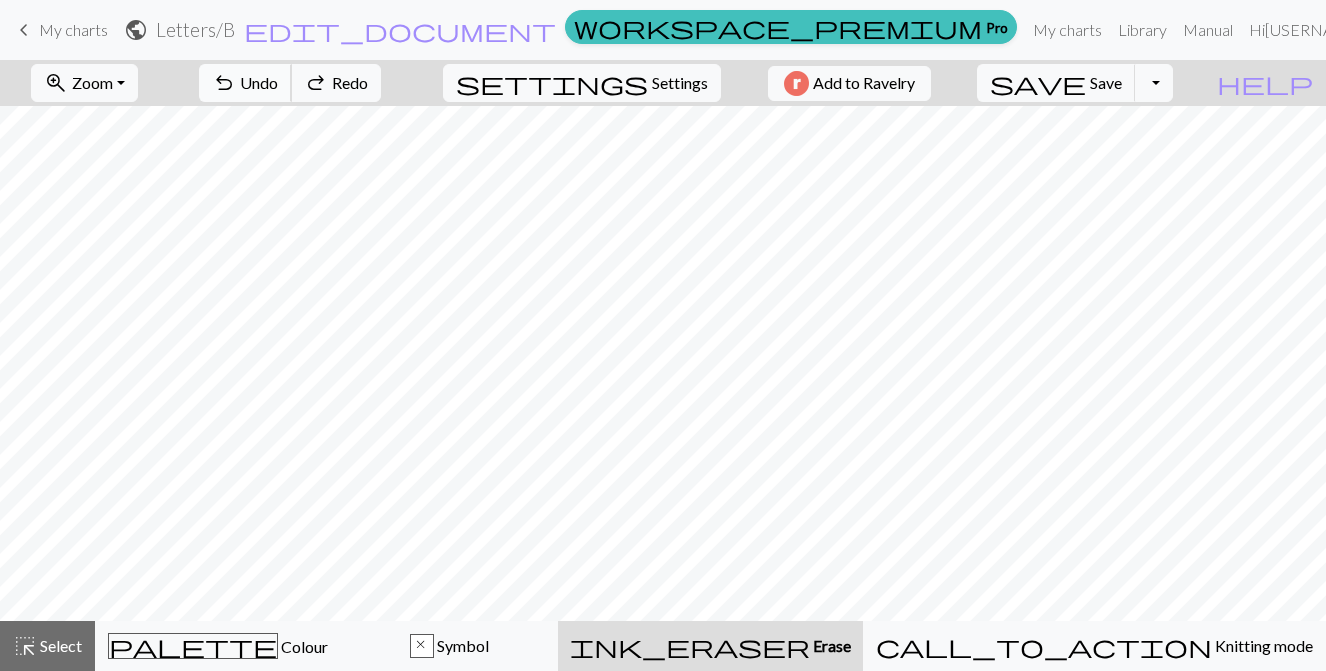 click on "undo" at bounding box center [224, 83] 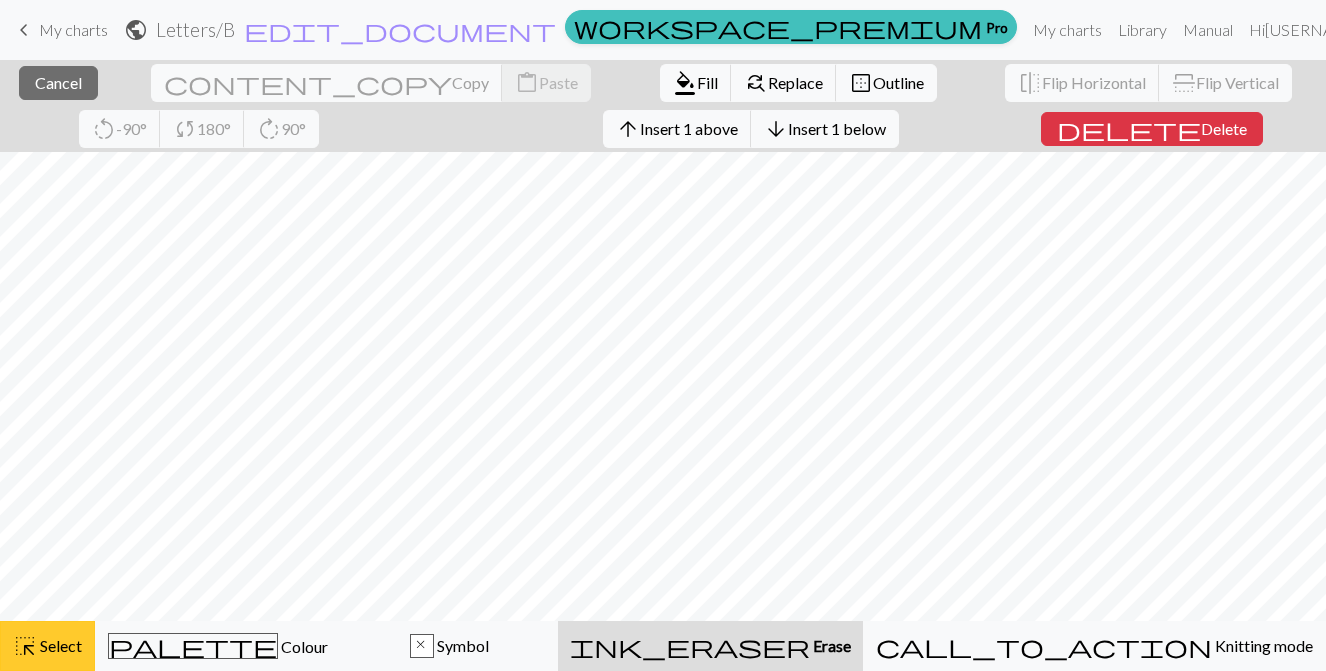 click on "Select" at bounding box center [59, 645] 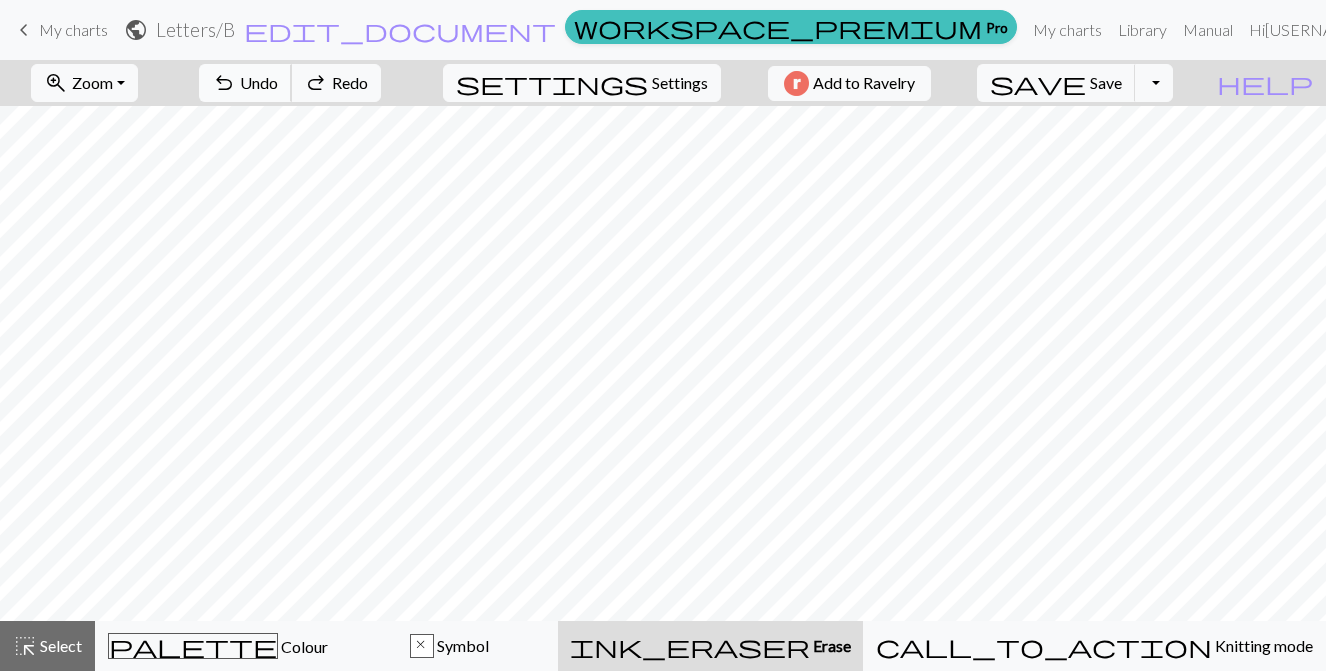 click on "Undo" at bounding box center (259, 82) 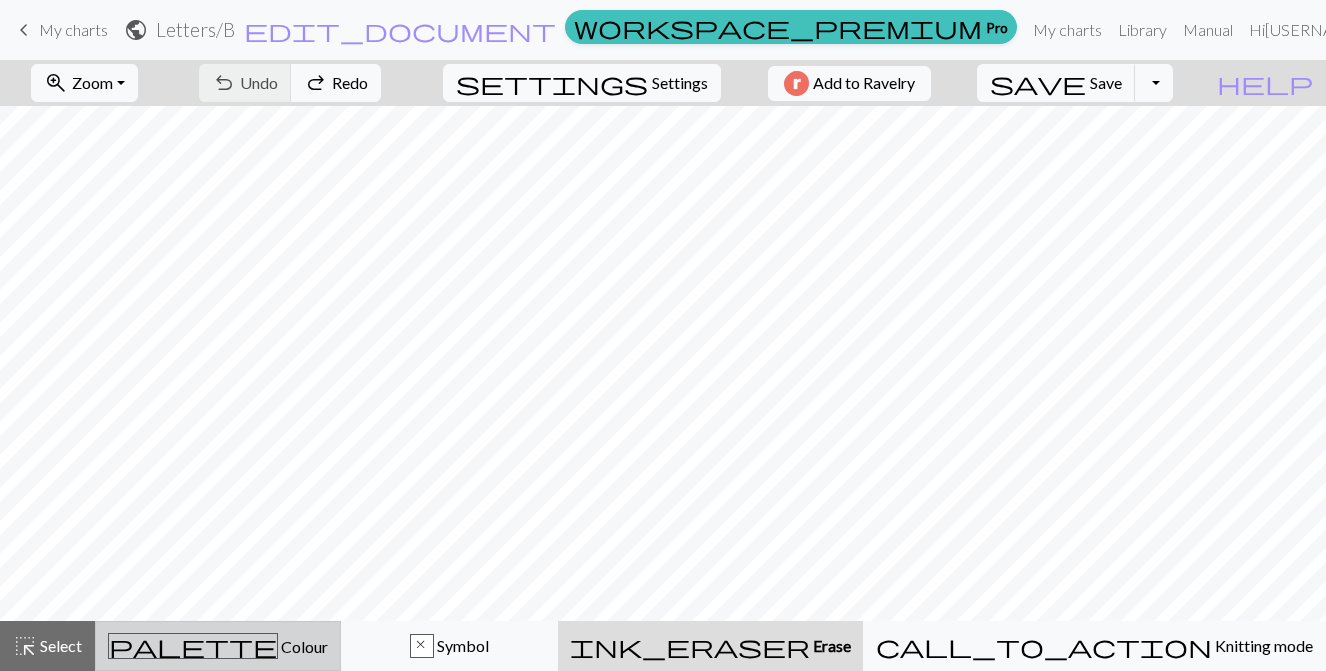 click on "Colour" at bounding box center (303, 646) 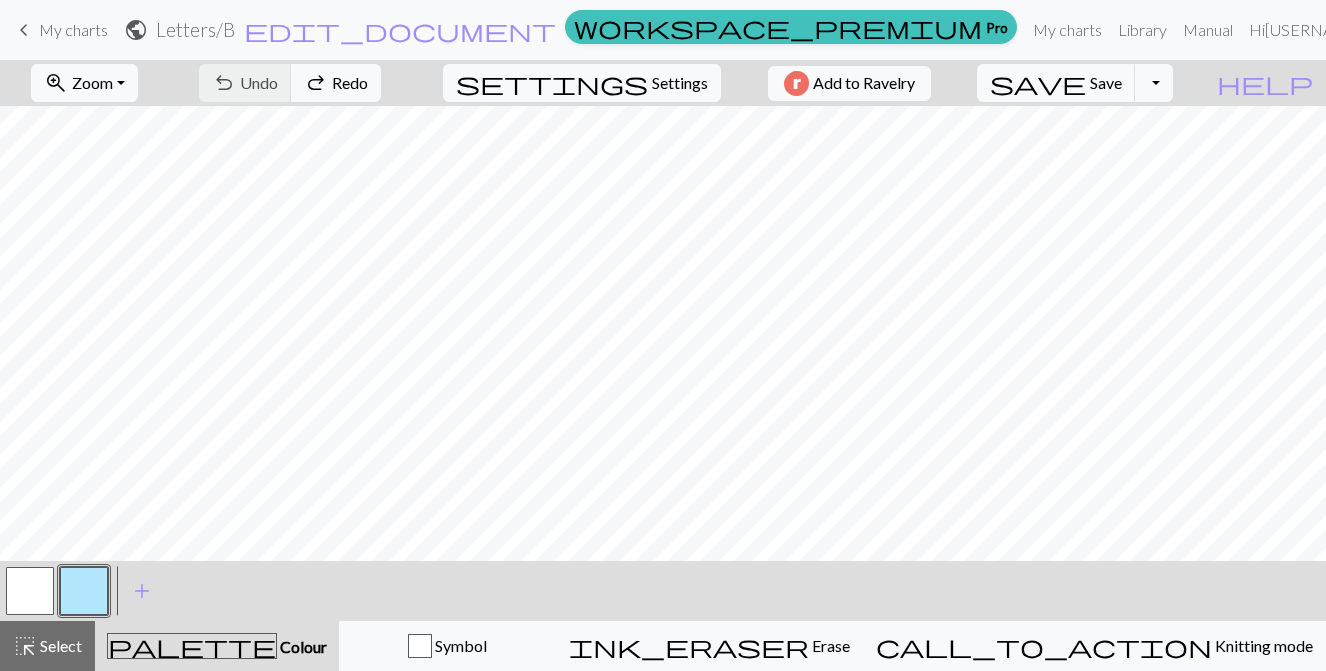 click at bounding box center [84, 591] 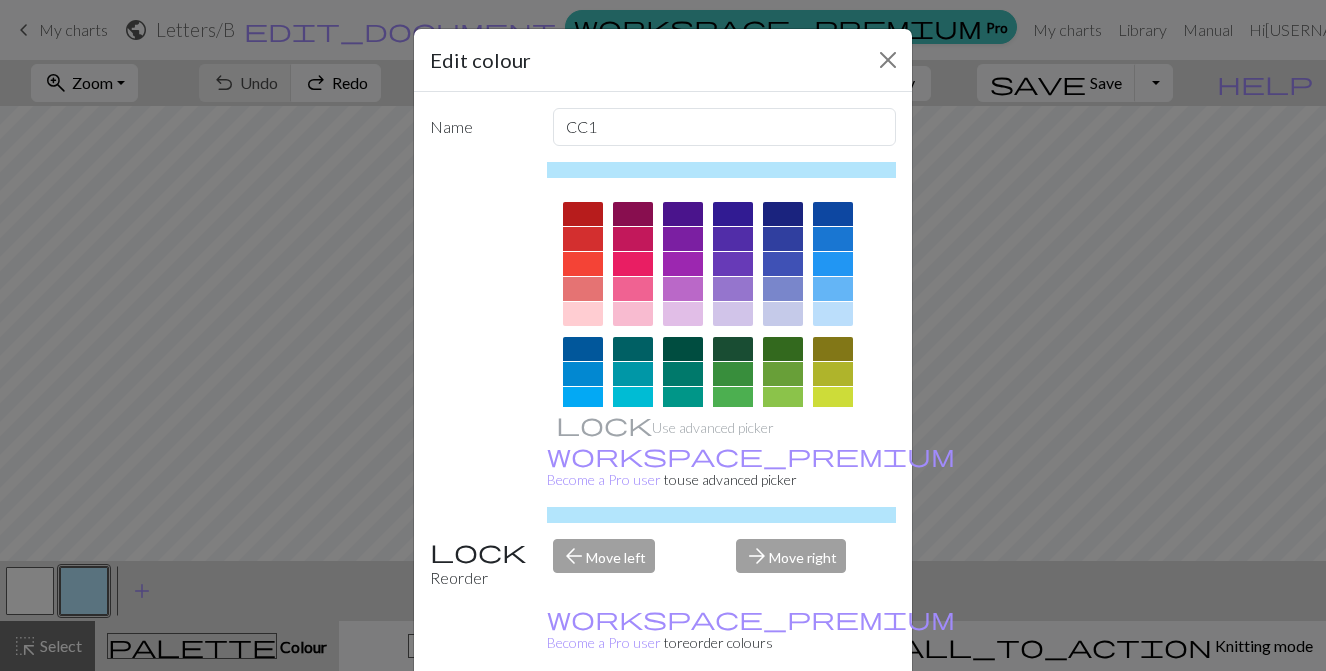 click at bounding box center (683, 214) 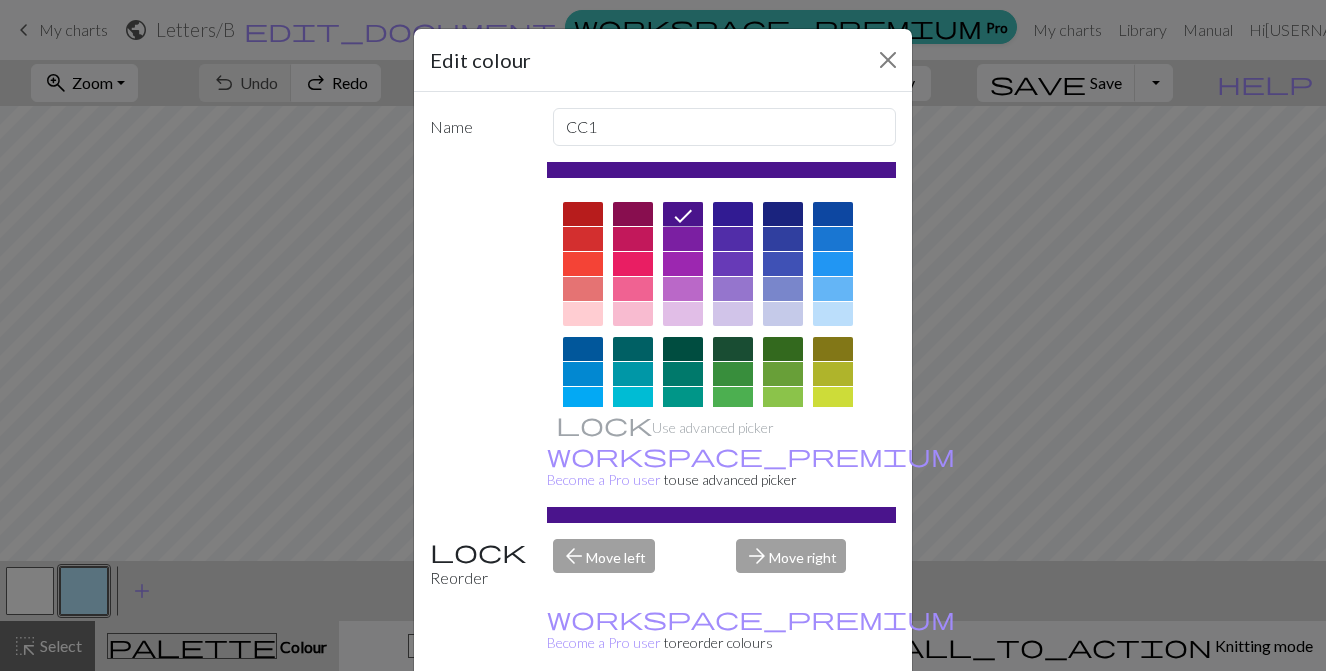 click on "Done" at bounding box center [783, 722] 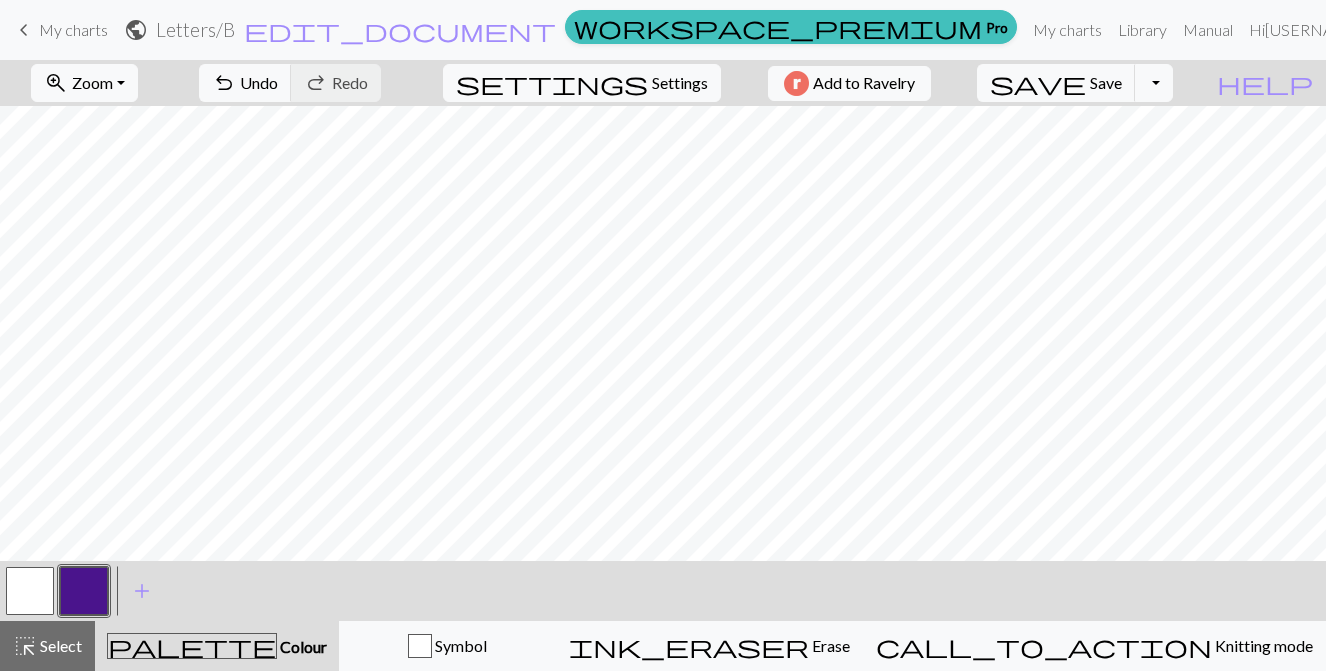 click on "My charts" at bounding box center (73, 29) 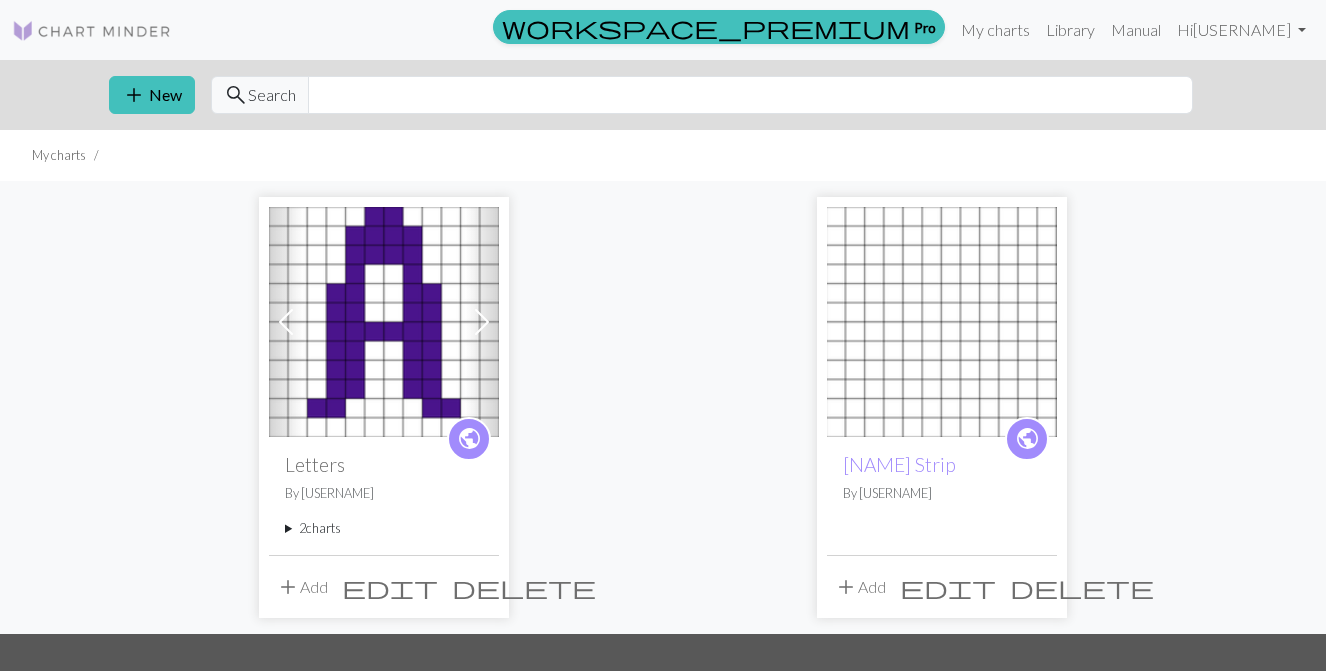 click on "add" at bounding box center [288, 587] 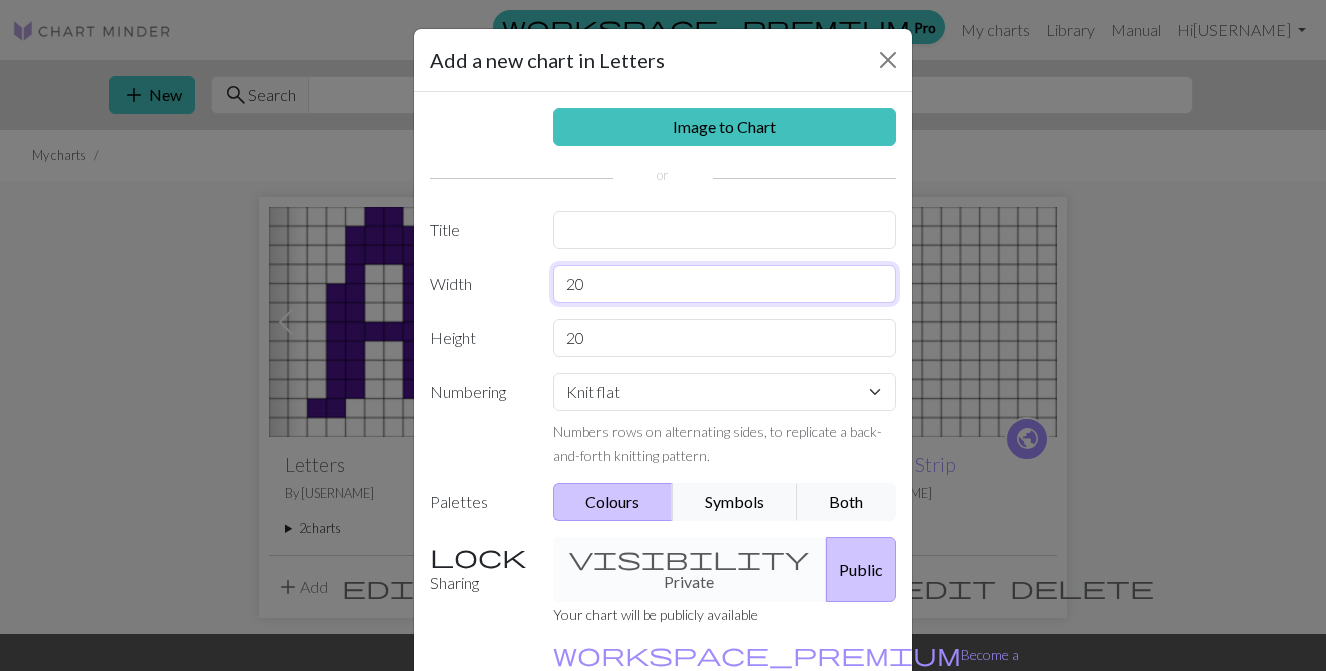 drag, startPoint x: 632, startPoint y: 284, endPoint x: 546, endPoint y: 282, distance: 86.023254 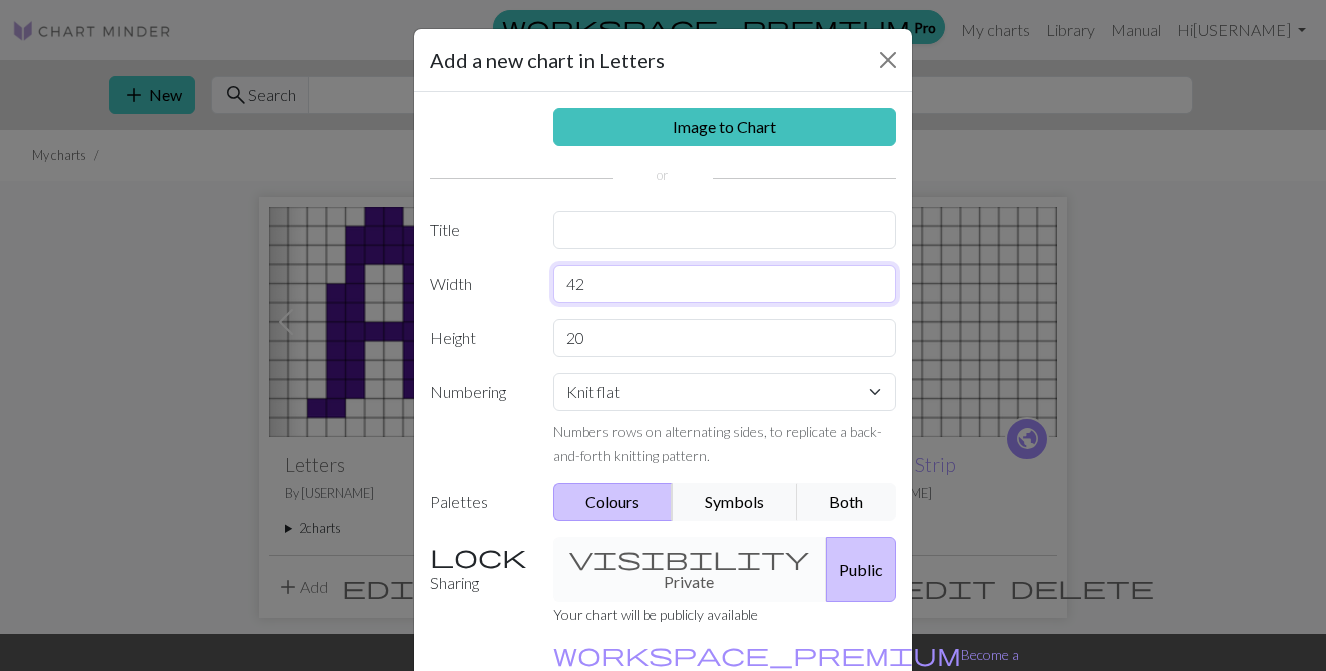 type on "42" 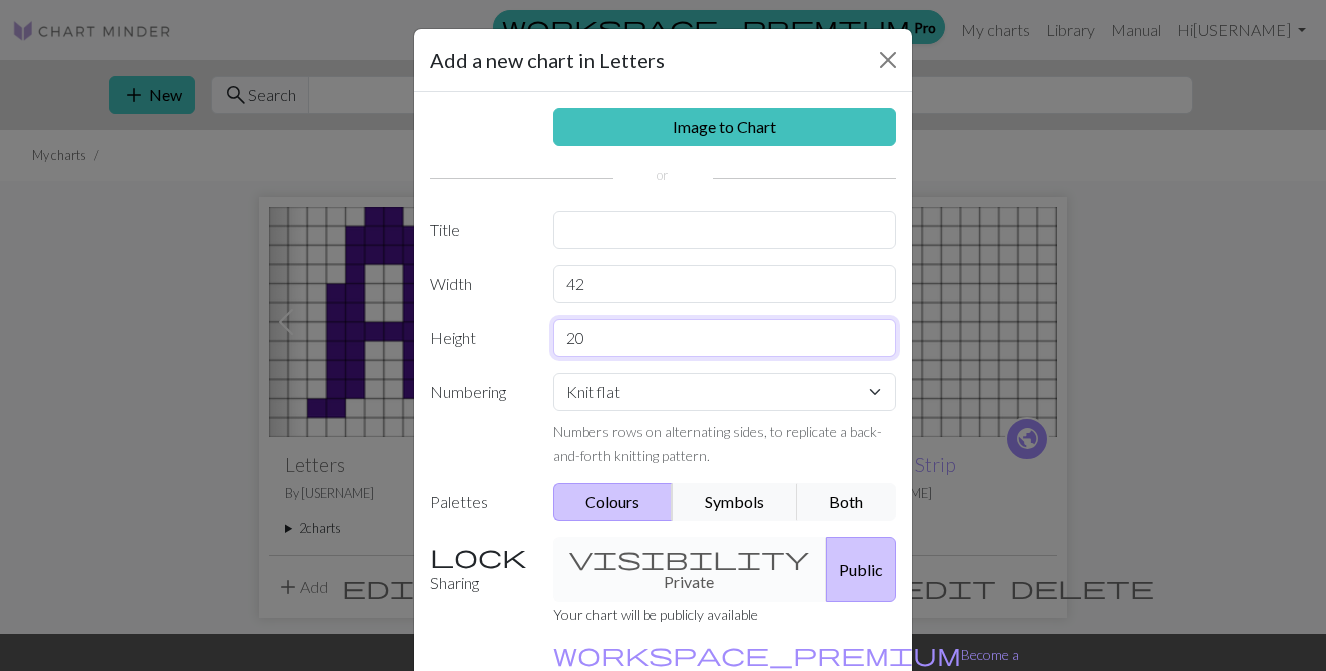 drag, startPoint x: 618, startPoint y: 337, endPoint x: 566, endPoint y: 333, distance: 52.153618 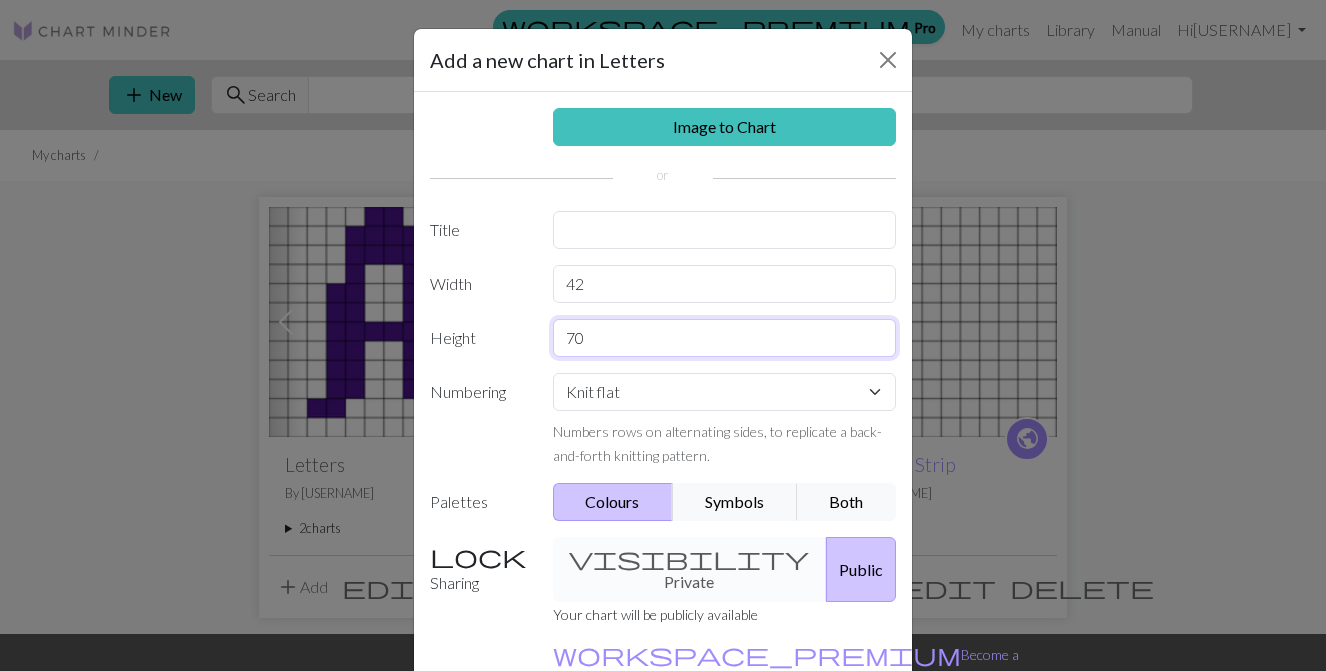 type on "70" 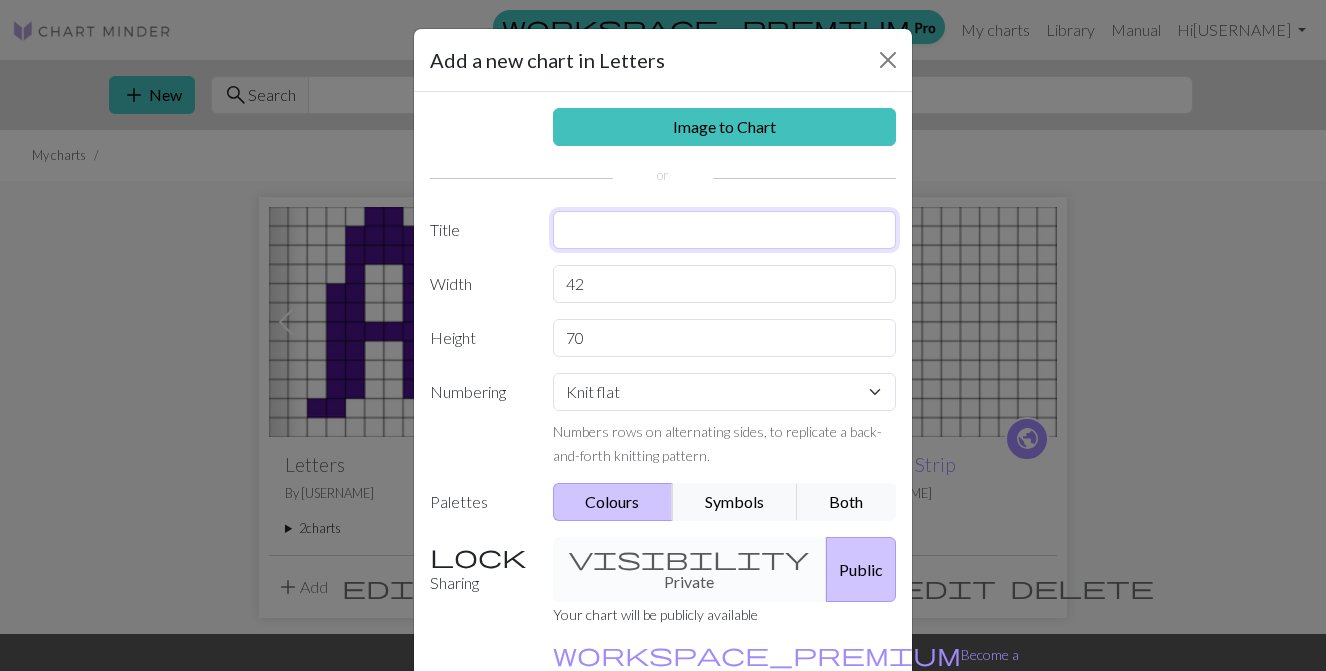 click at bounding box center (725, 230) 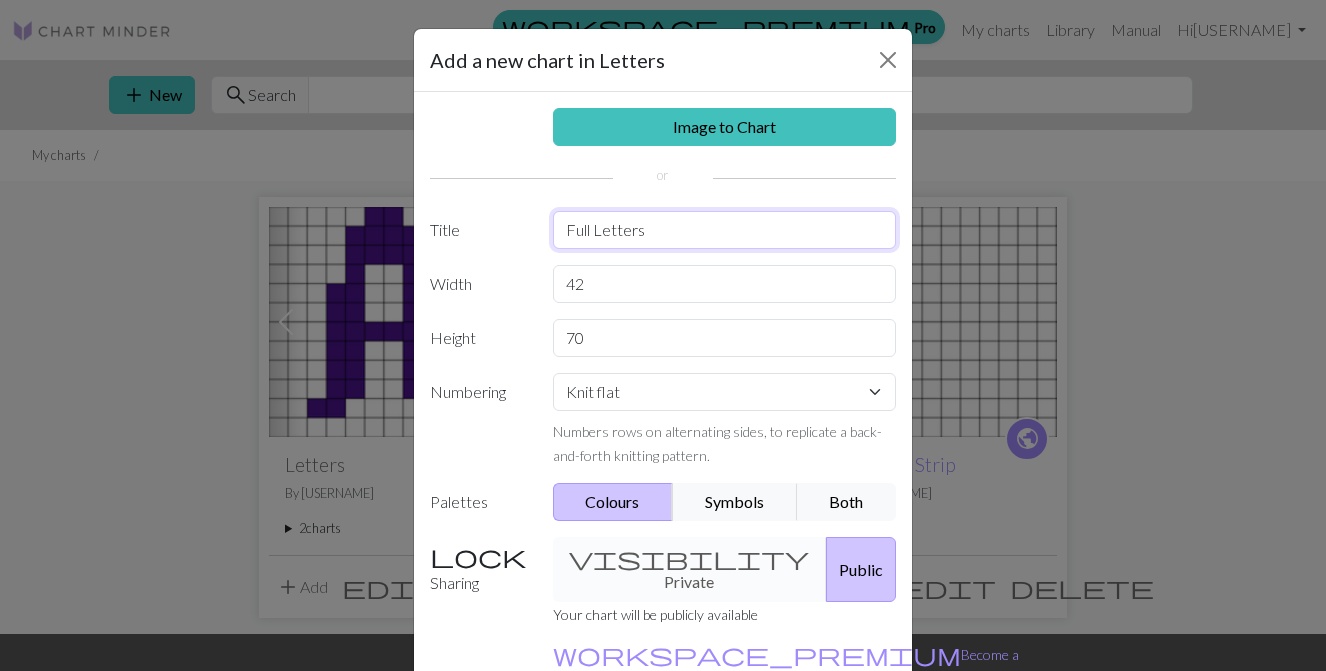 scroll, scrollTop: 118, scrollLeft: 0, axis: vertical 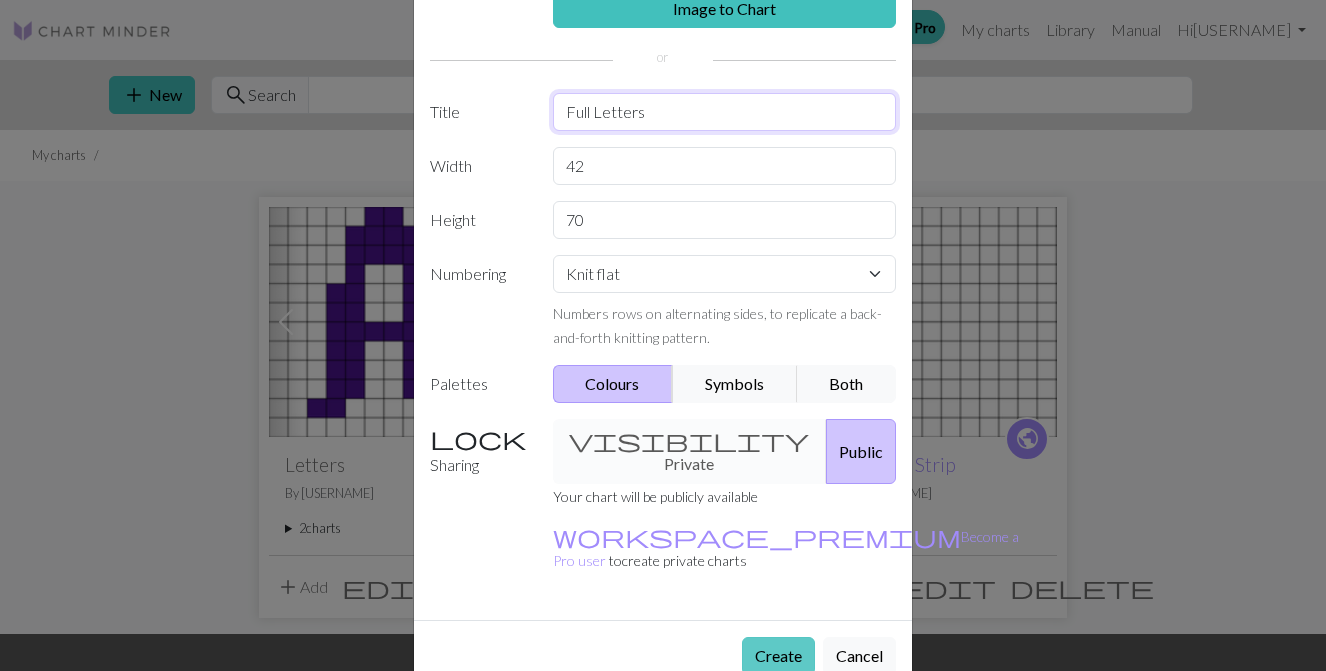 type on "Full Letters" 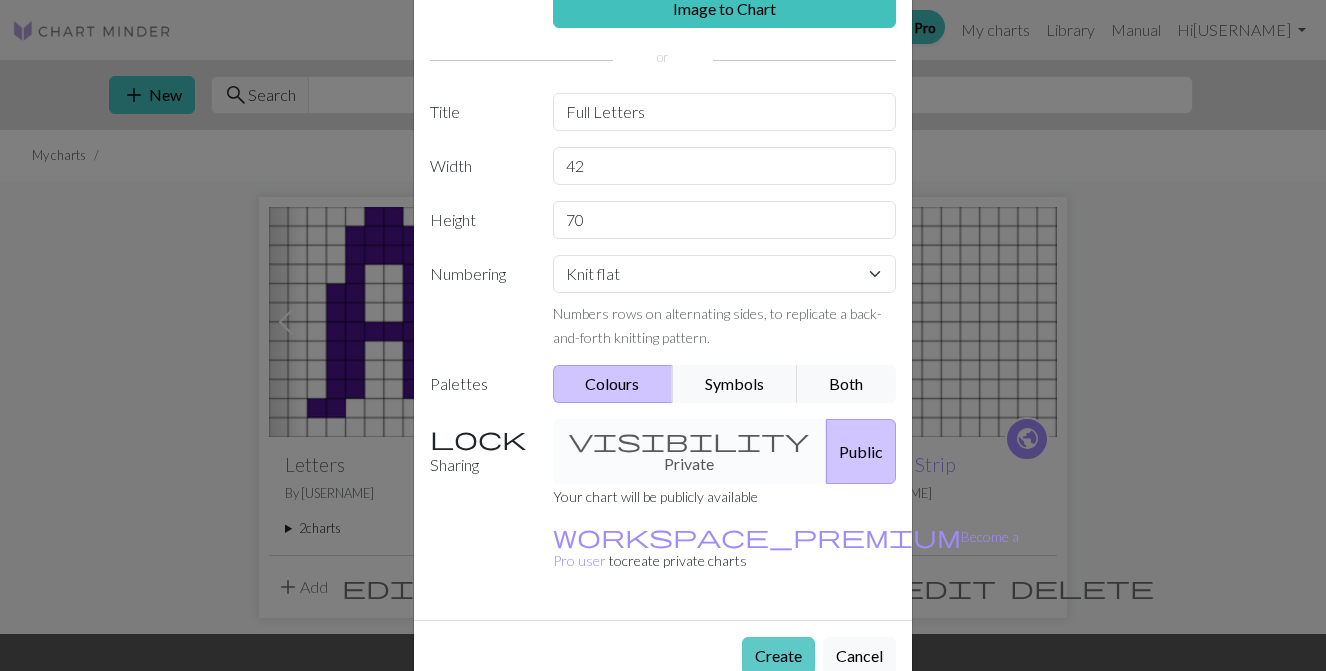 click on "Create" at bounding box center (778, 656) 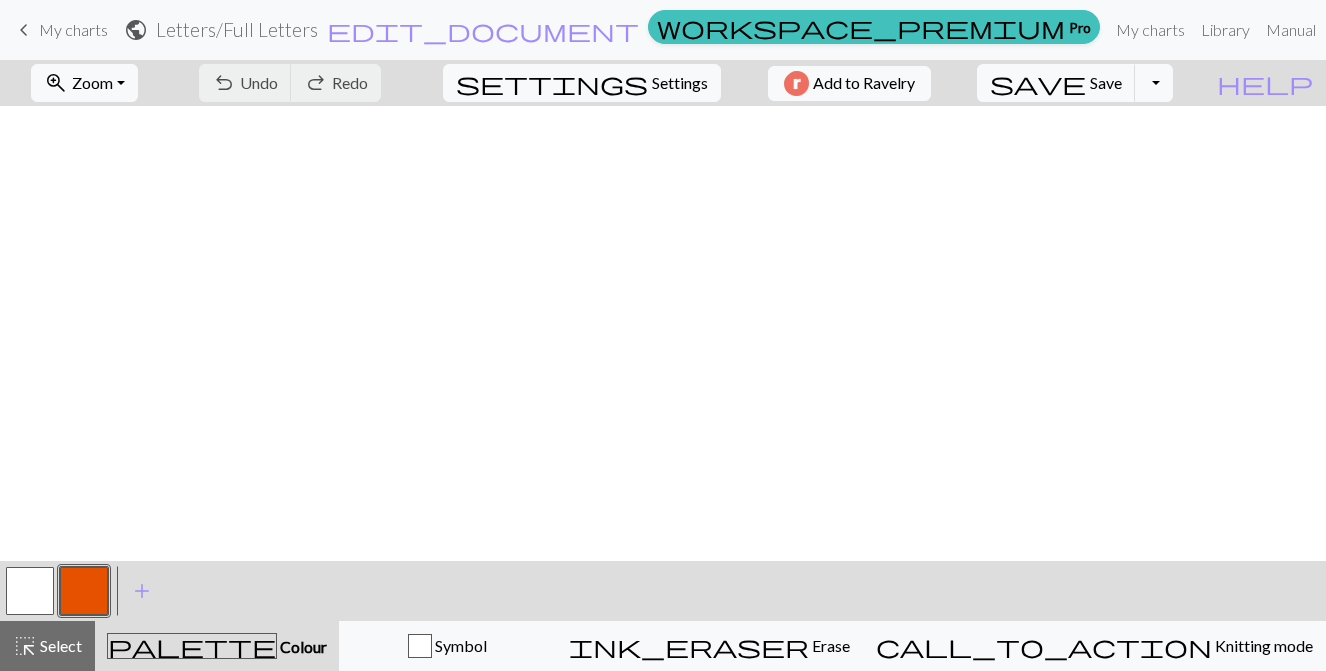 scroll, scrollTop: 0, scrollLeft: 0, axis: both 